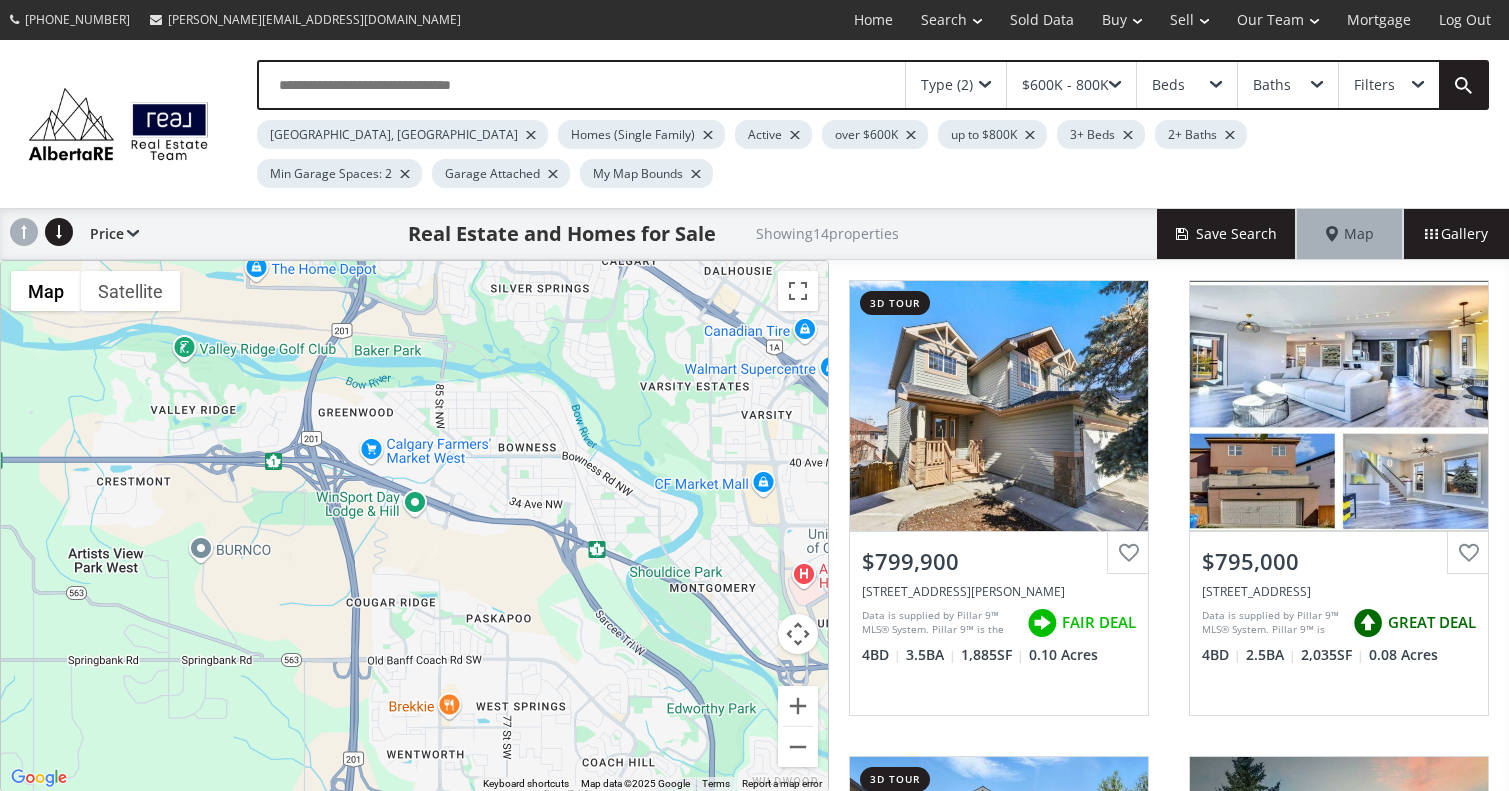 scroll, scrollTop: 0, scrollLeft: 0, axis: both 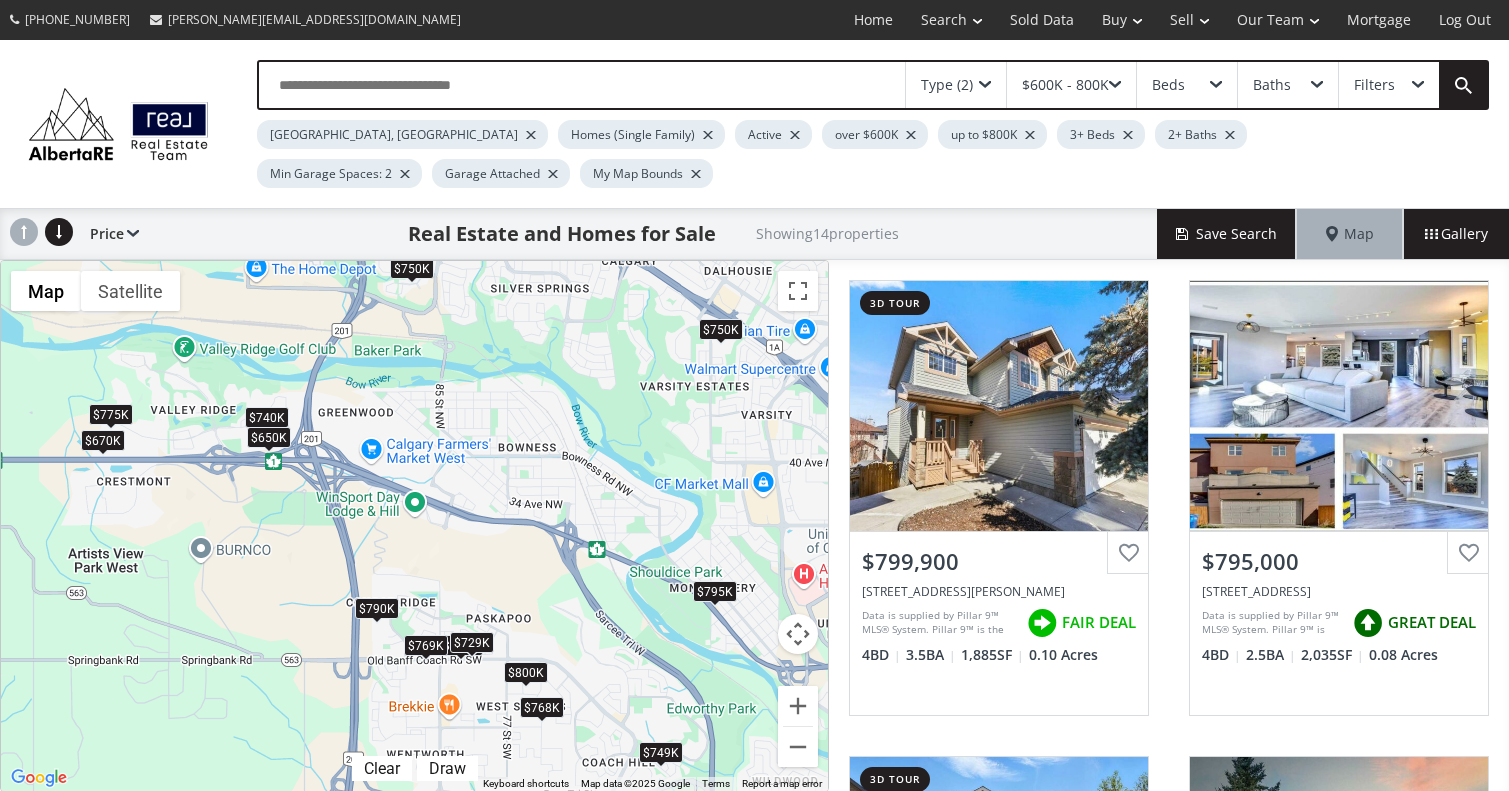 click on "$650K" at bounding box center [269, 437] 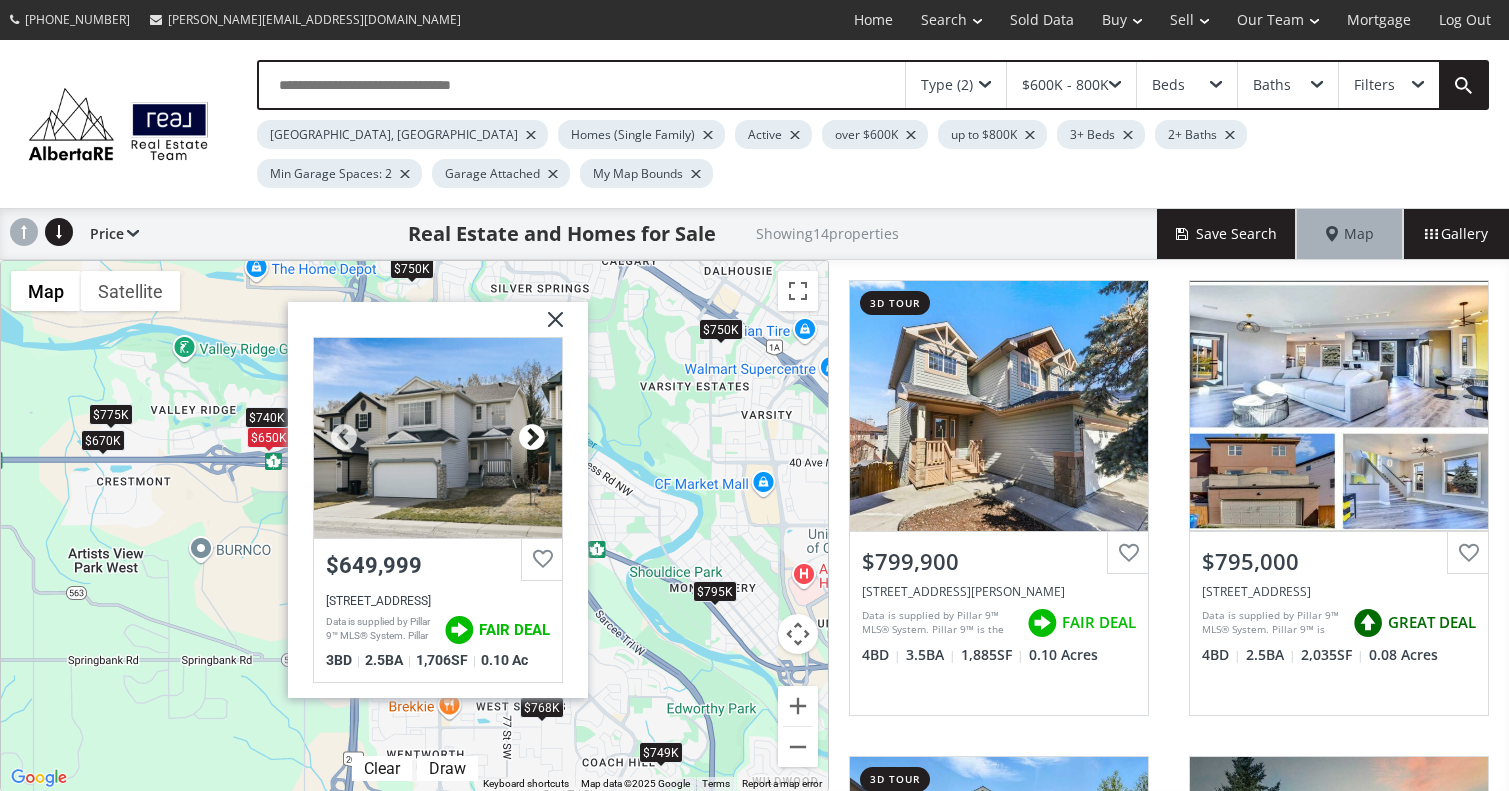 click at bounding box center (532, 438) 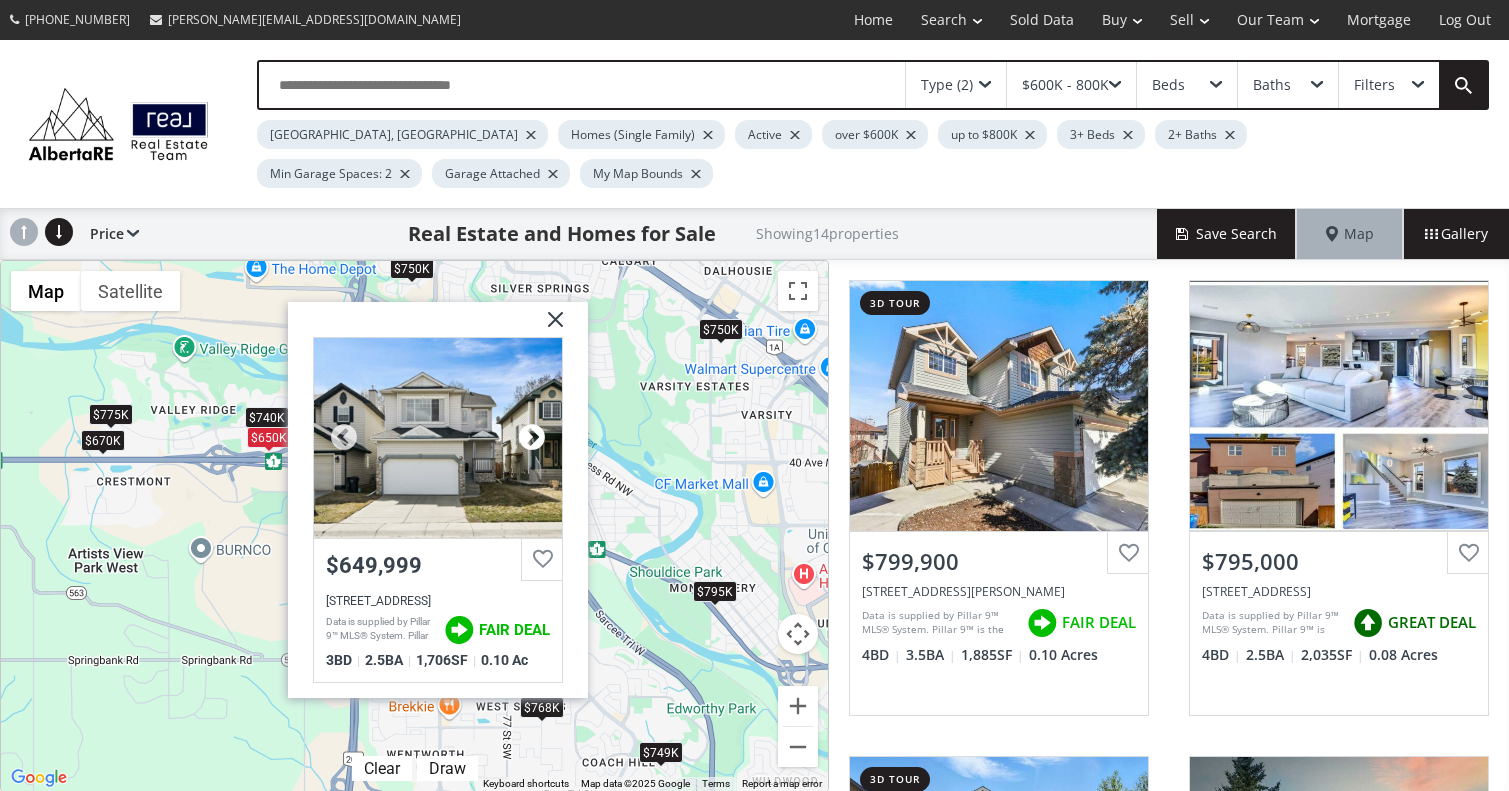 click at bounding box center [532, 438] 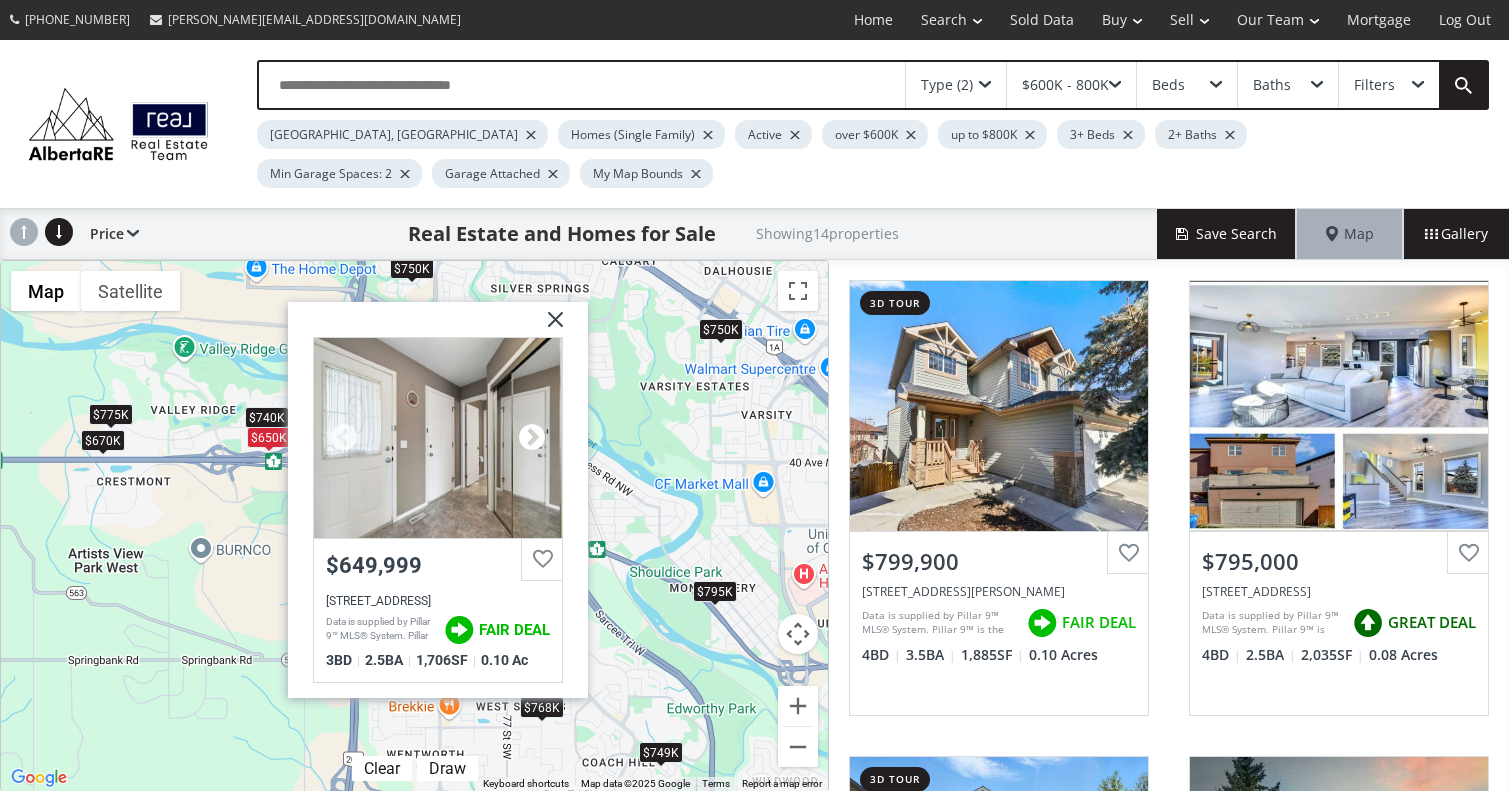 click at bounding box center [532, 438] 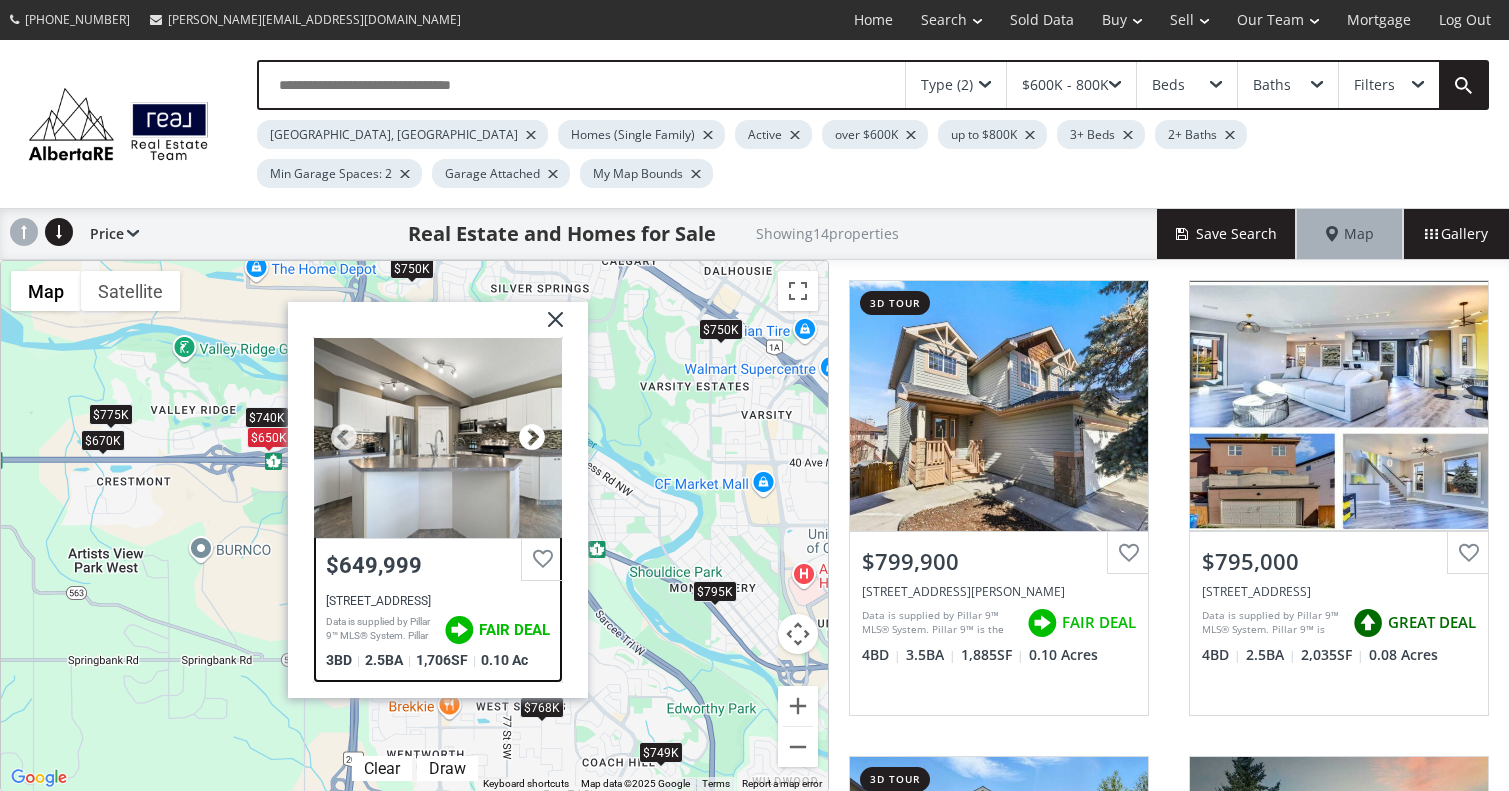 click at bounding box center (532, 438) 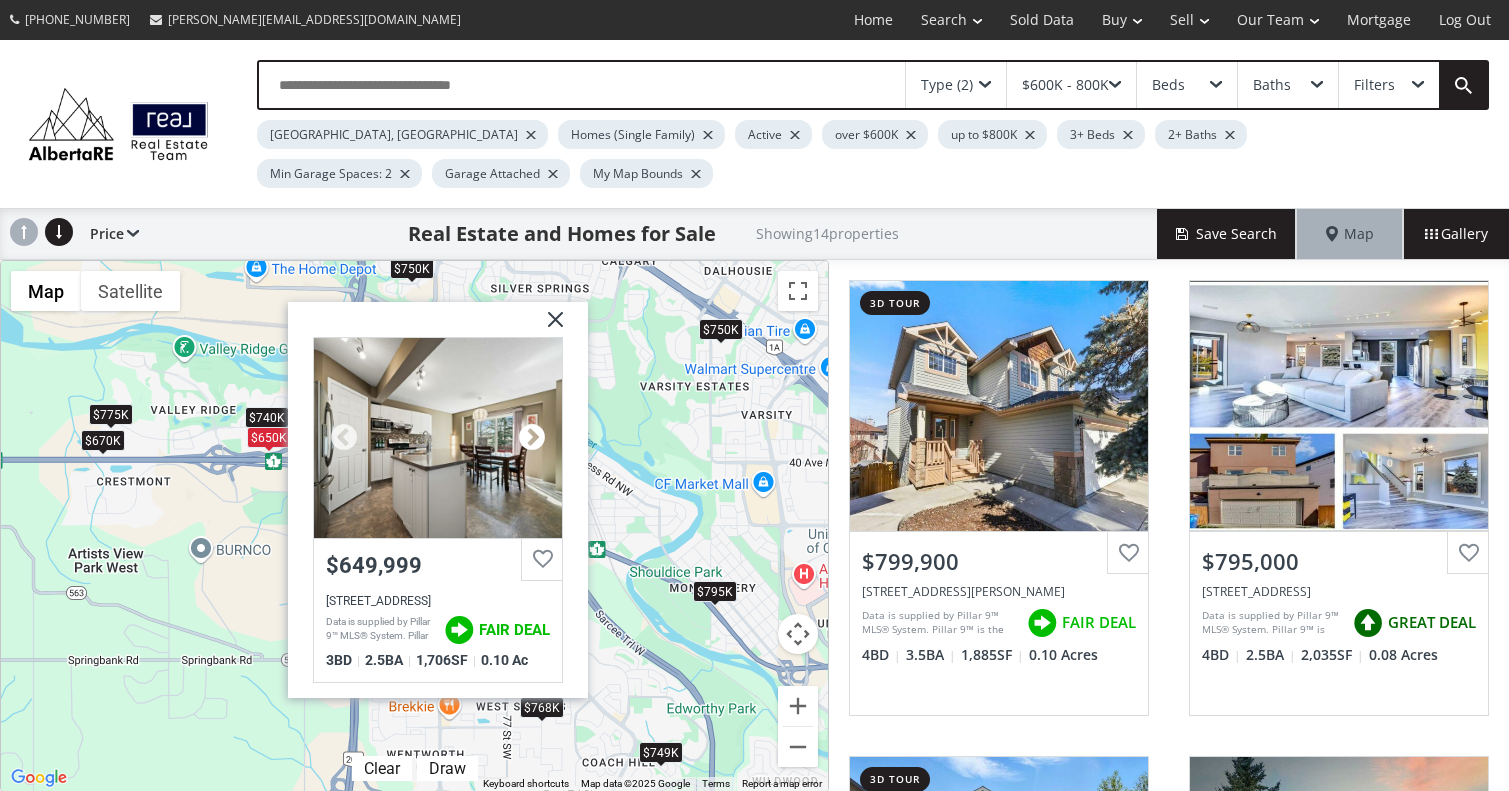 click at bounding box center (532, 438) 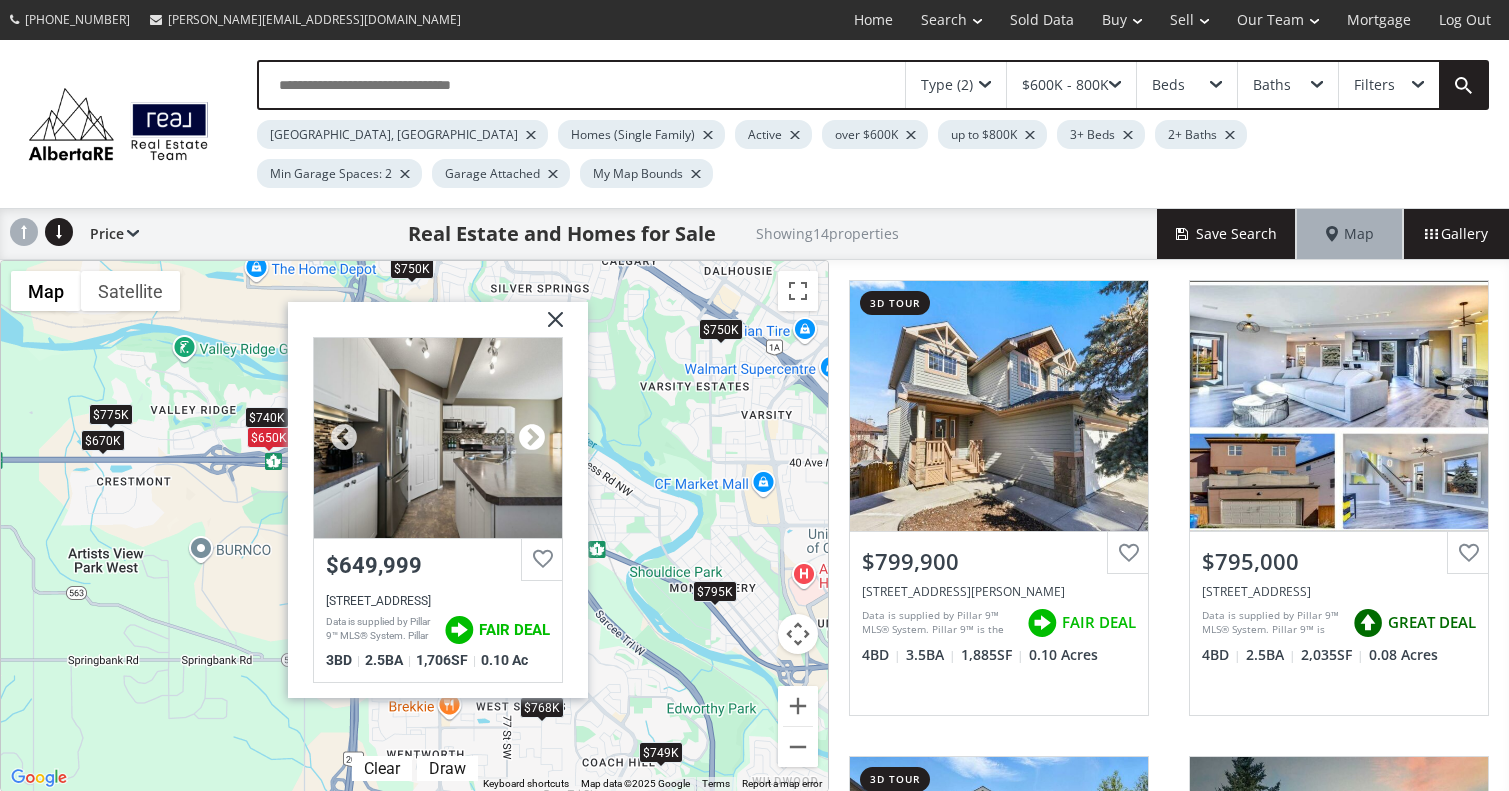 click at bounding box center (532, 438) 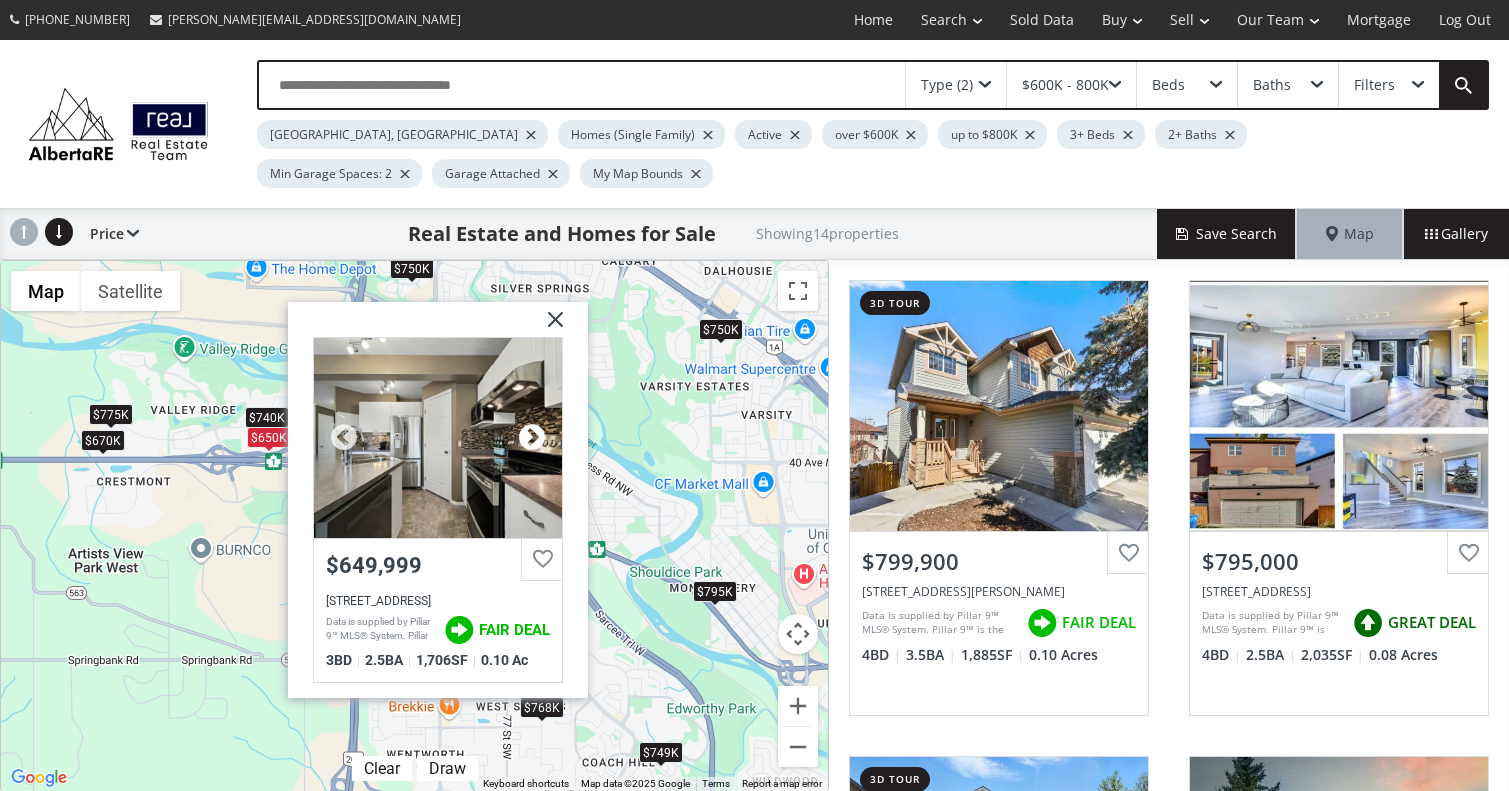 click at bounding box center [532, 438] 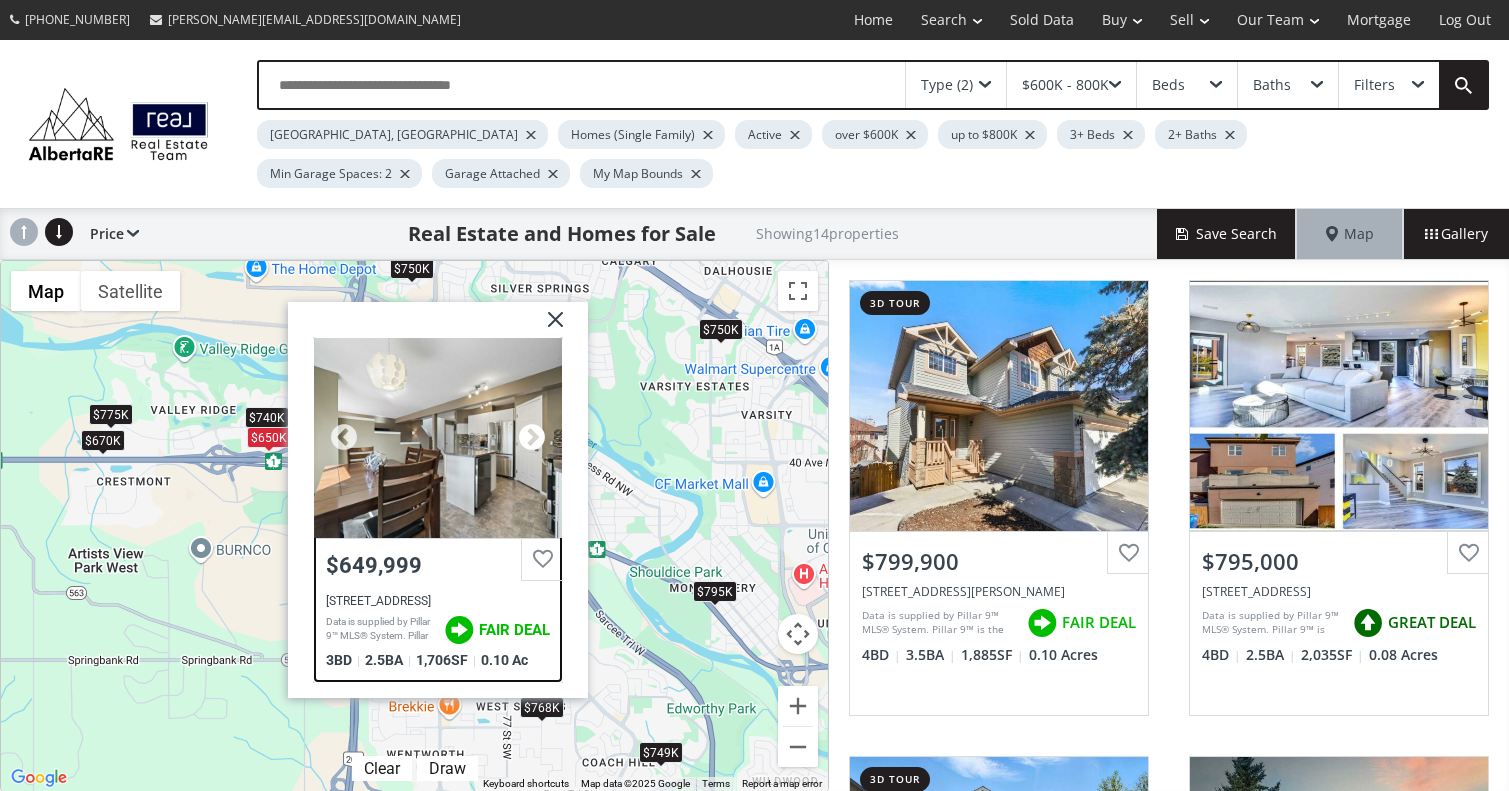click at bounding box center [532, 438] 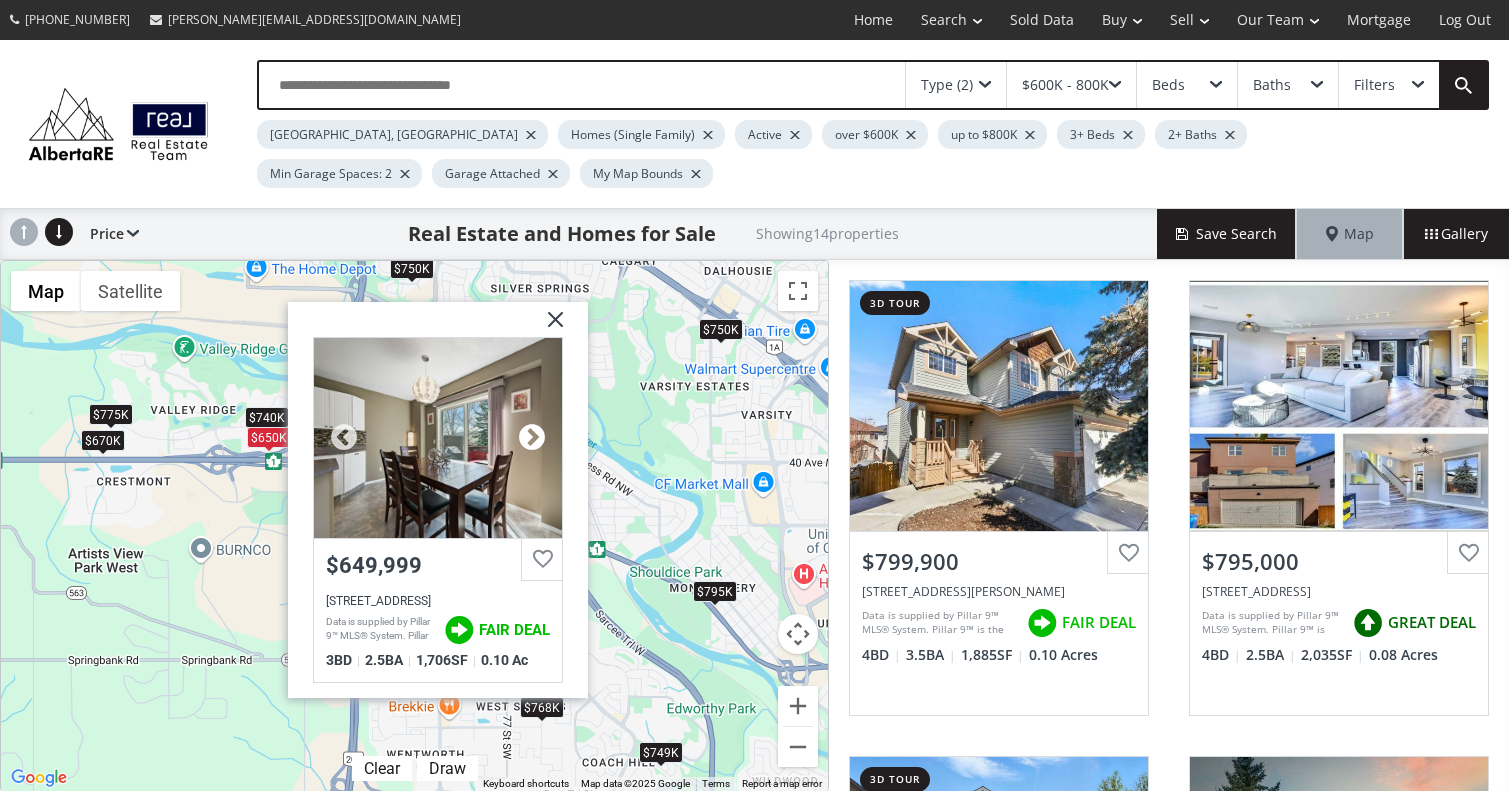click at bounding box center [532, 438] 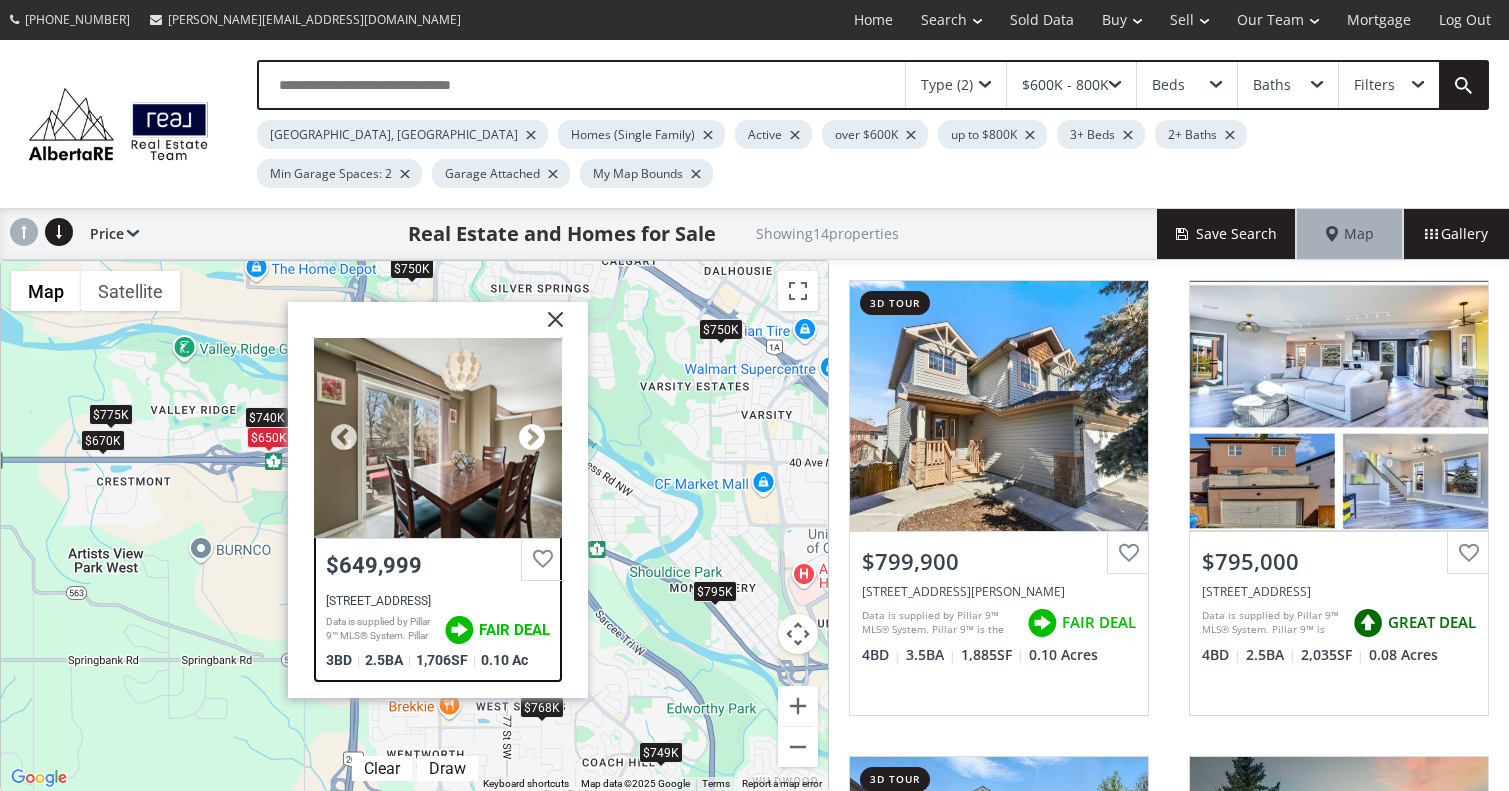 click at bounding box center (532, 438) 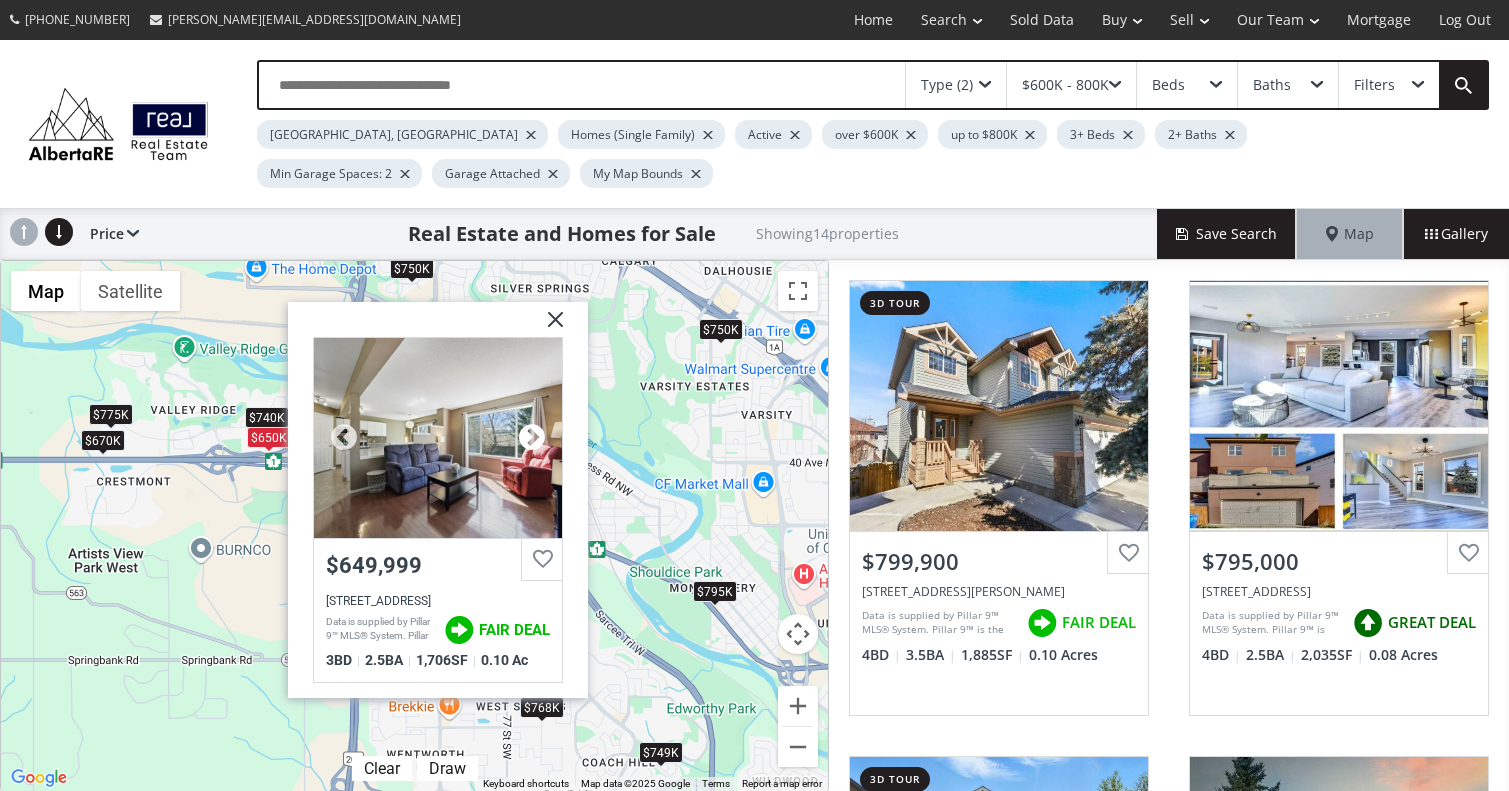 click at bounding box center (532, 438) 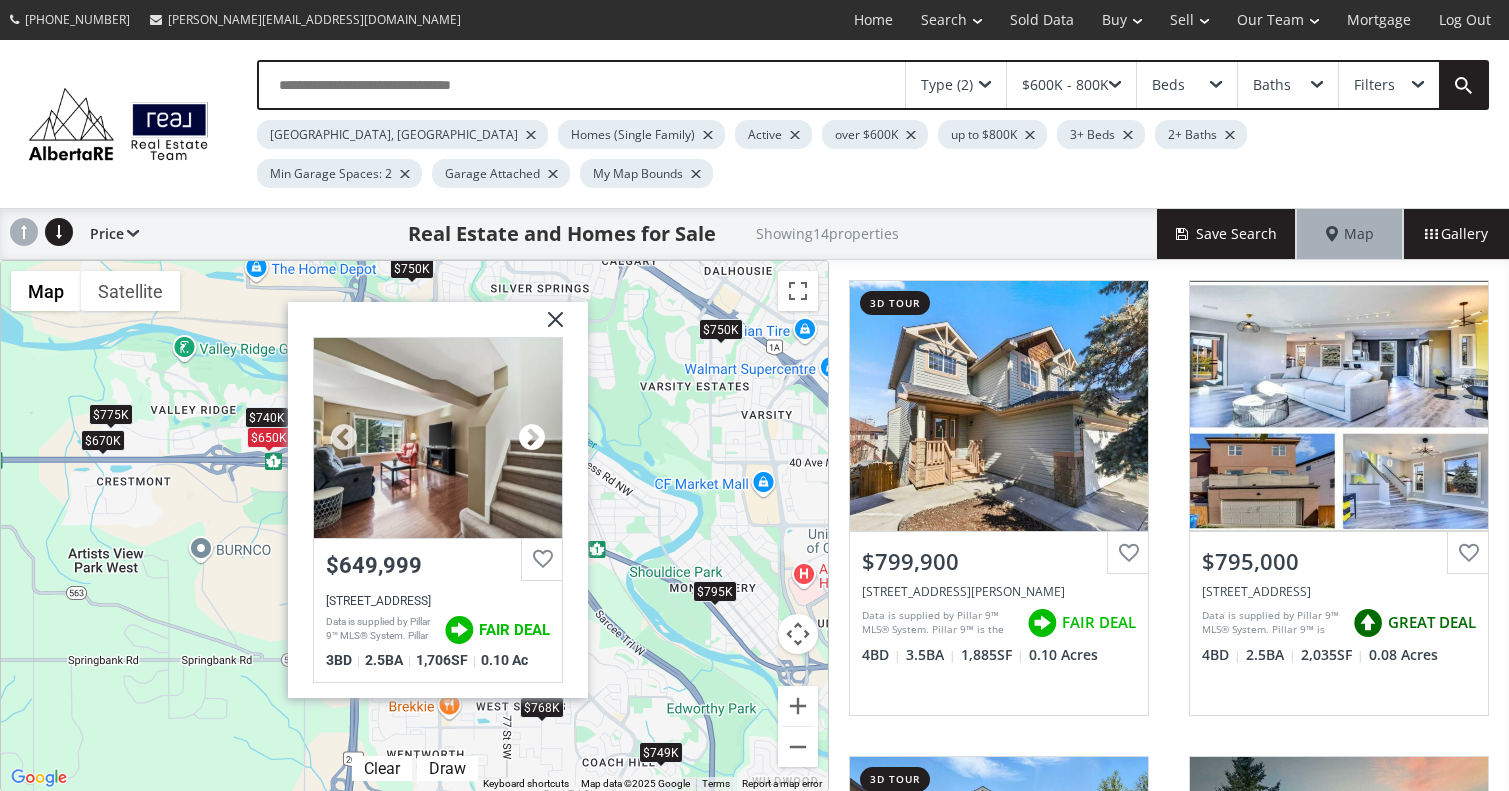 click at bounding box center (532, 438) 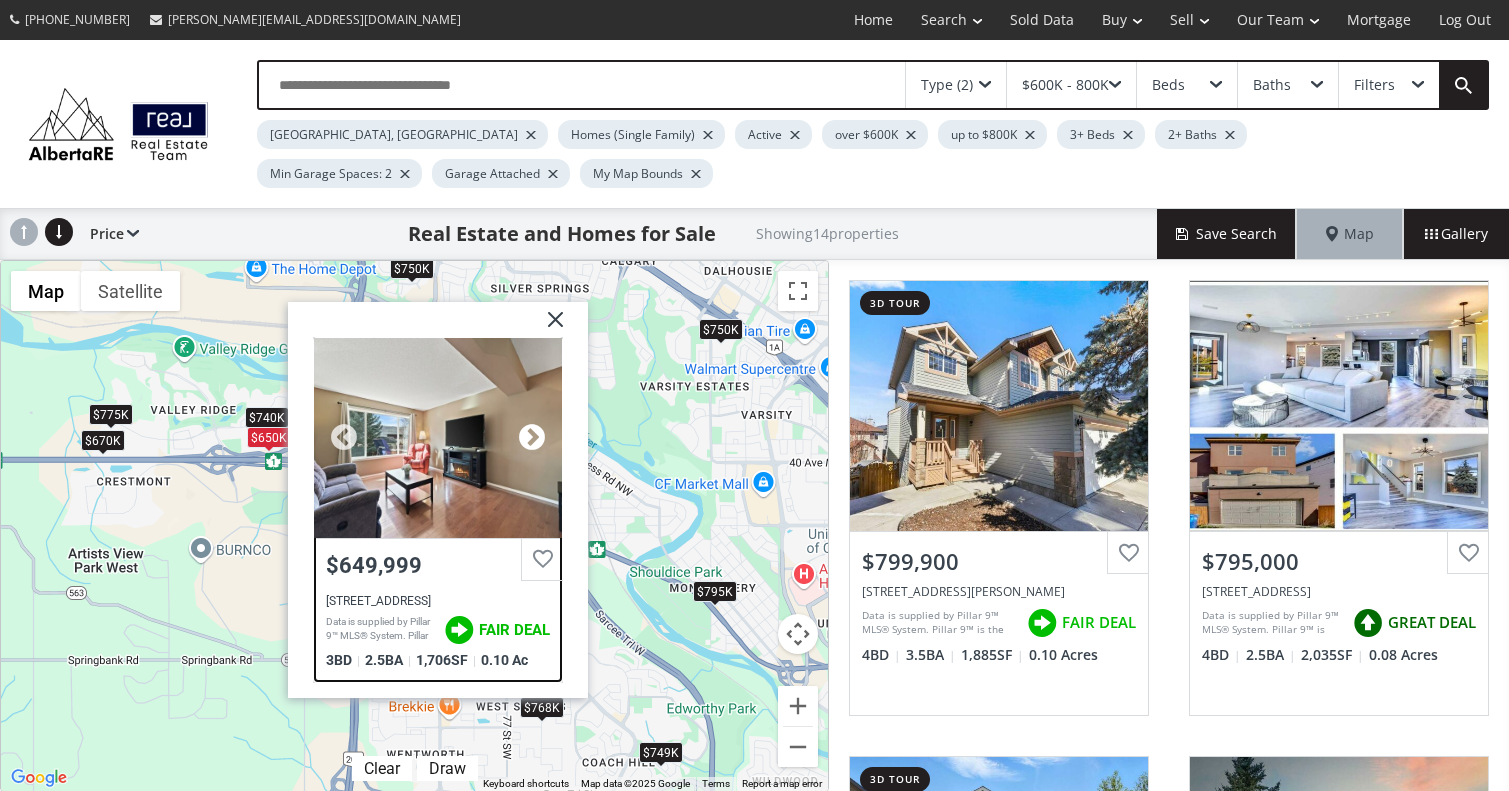click at bounding box center [532, 438] 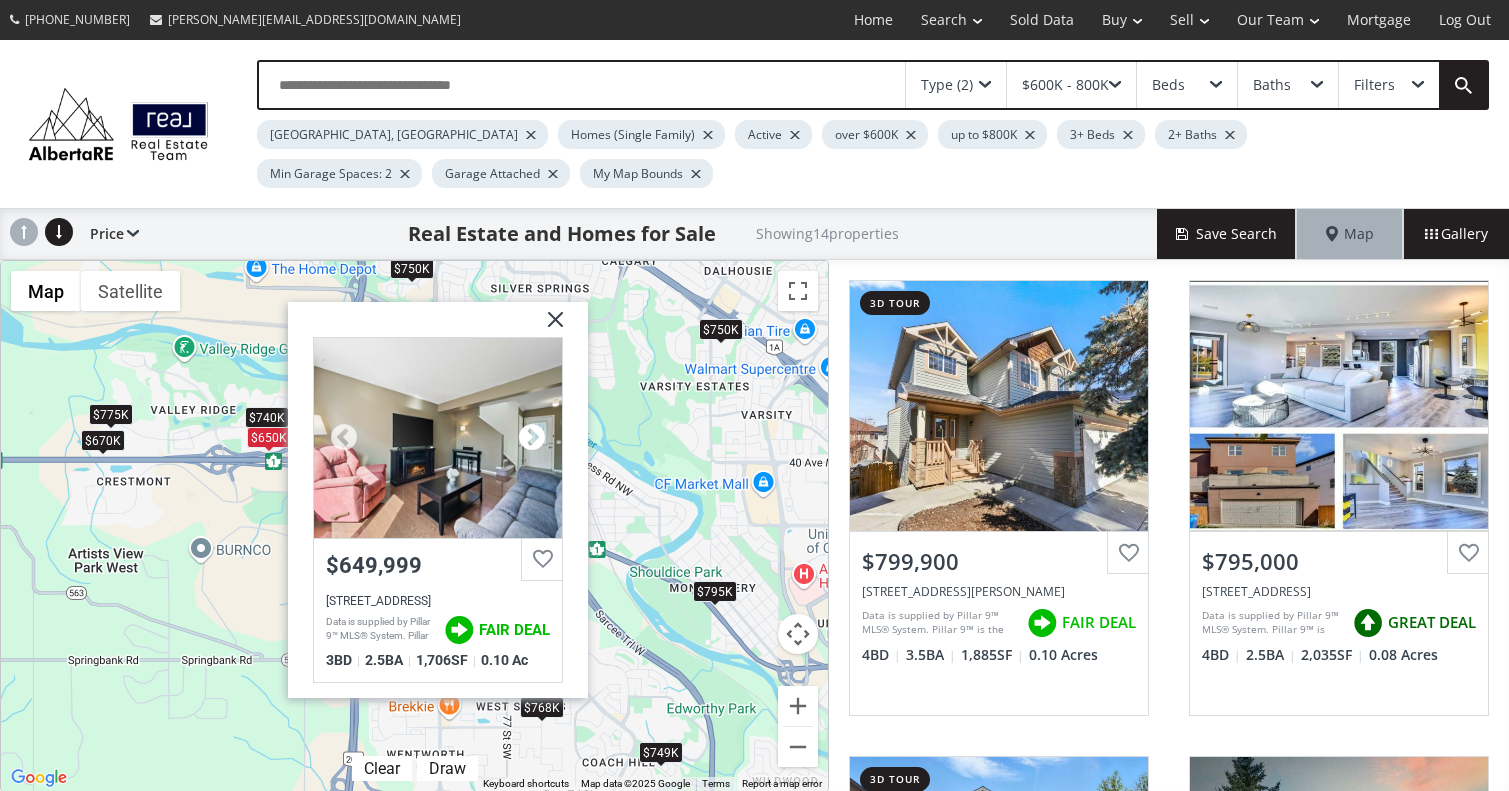 click at bounding box center (532, 438) 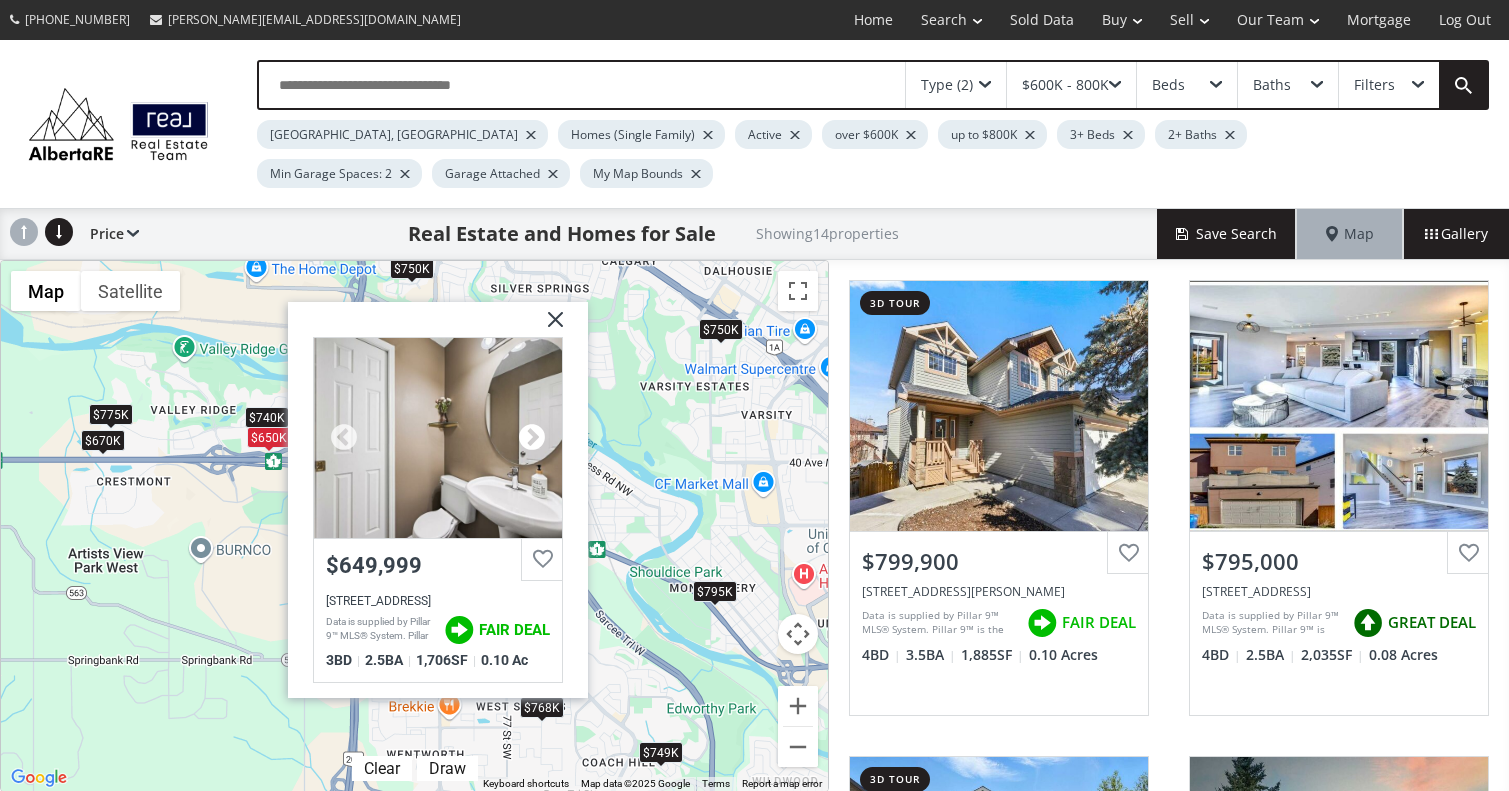 click at bounding box center (532, 438) 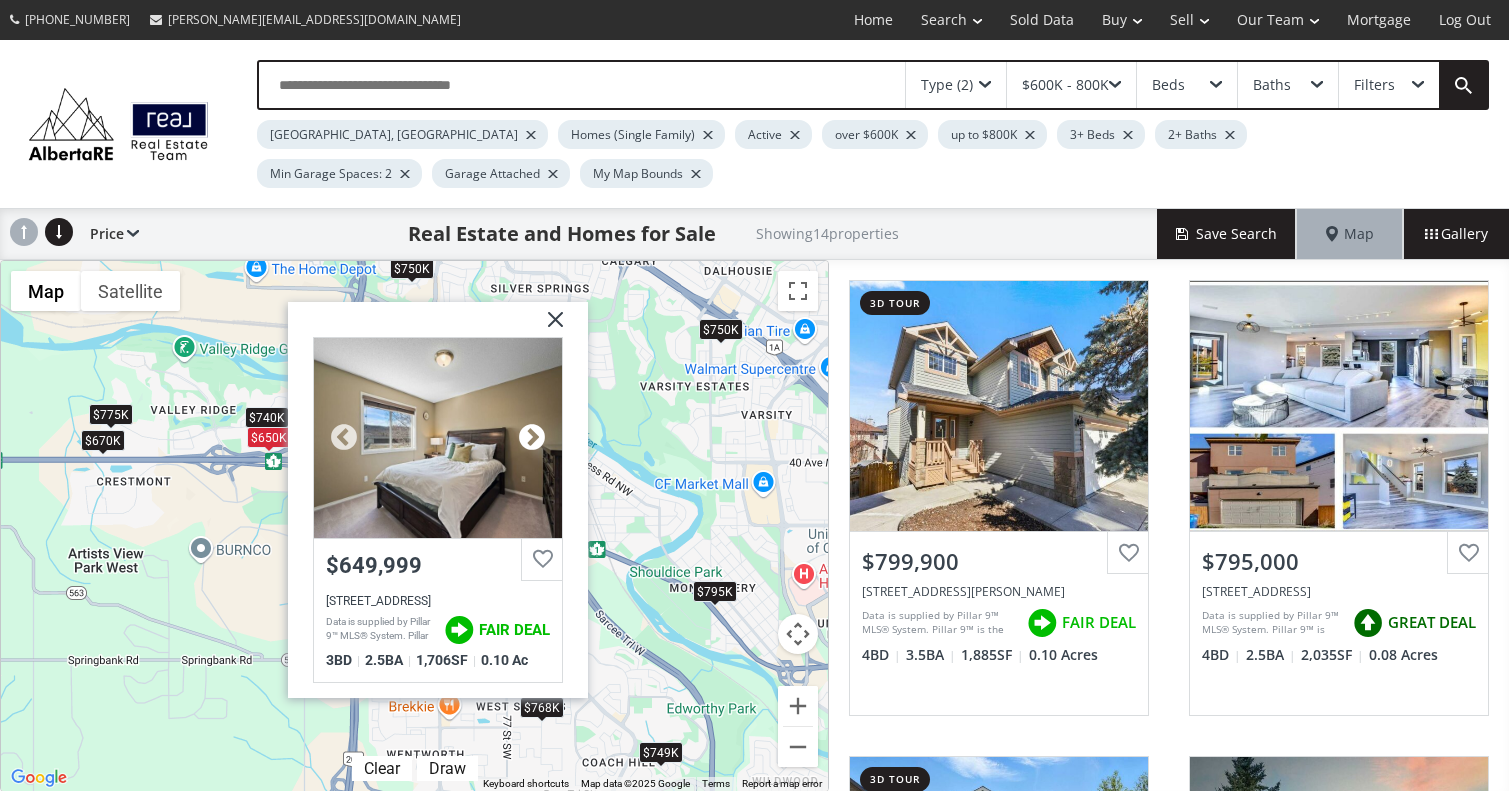 click at bounding box center [532, 438] 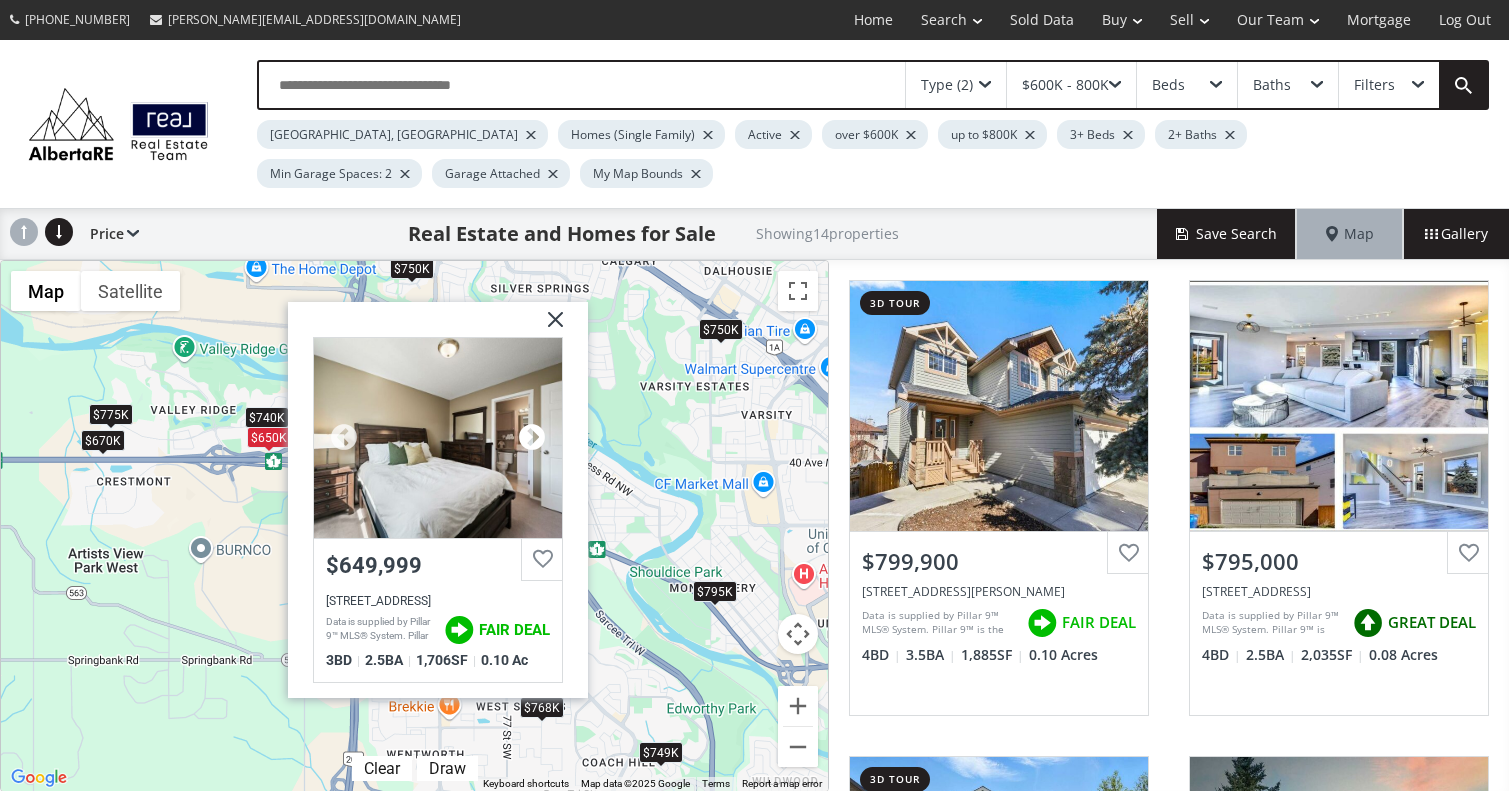 click at bounding box center [532, 438] 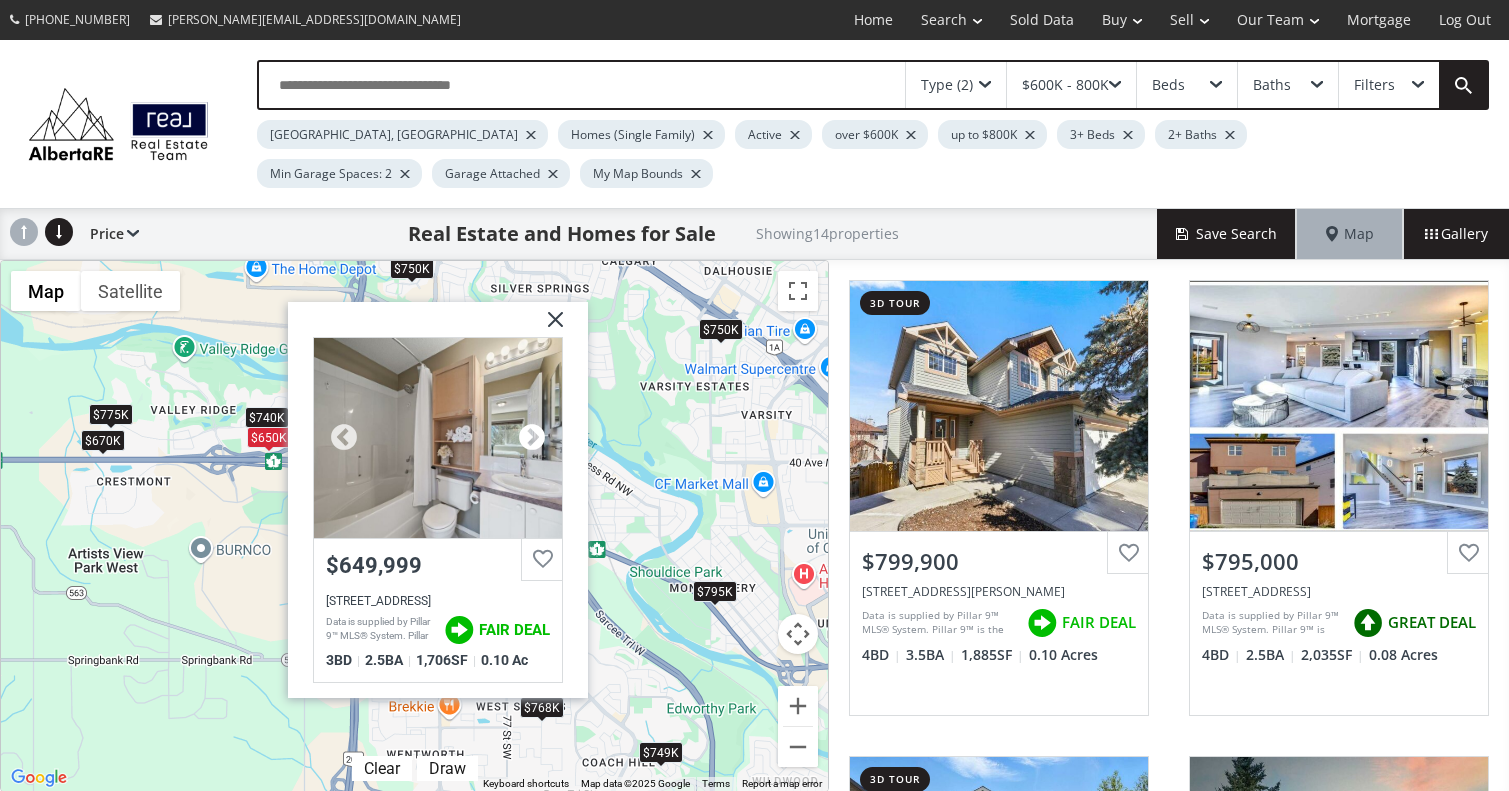 click at bounding box center (532, 438) 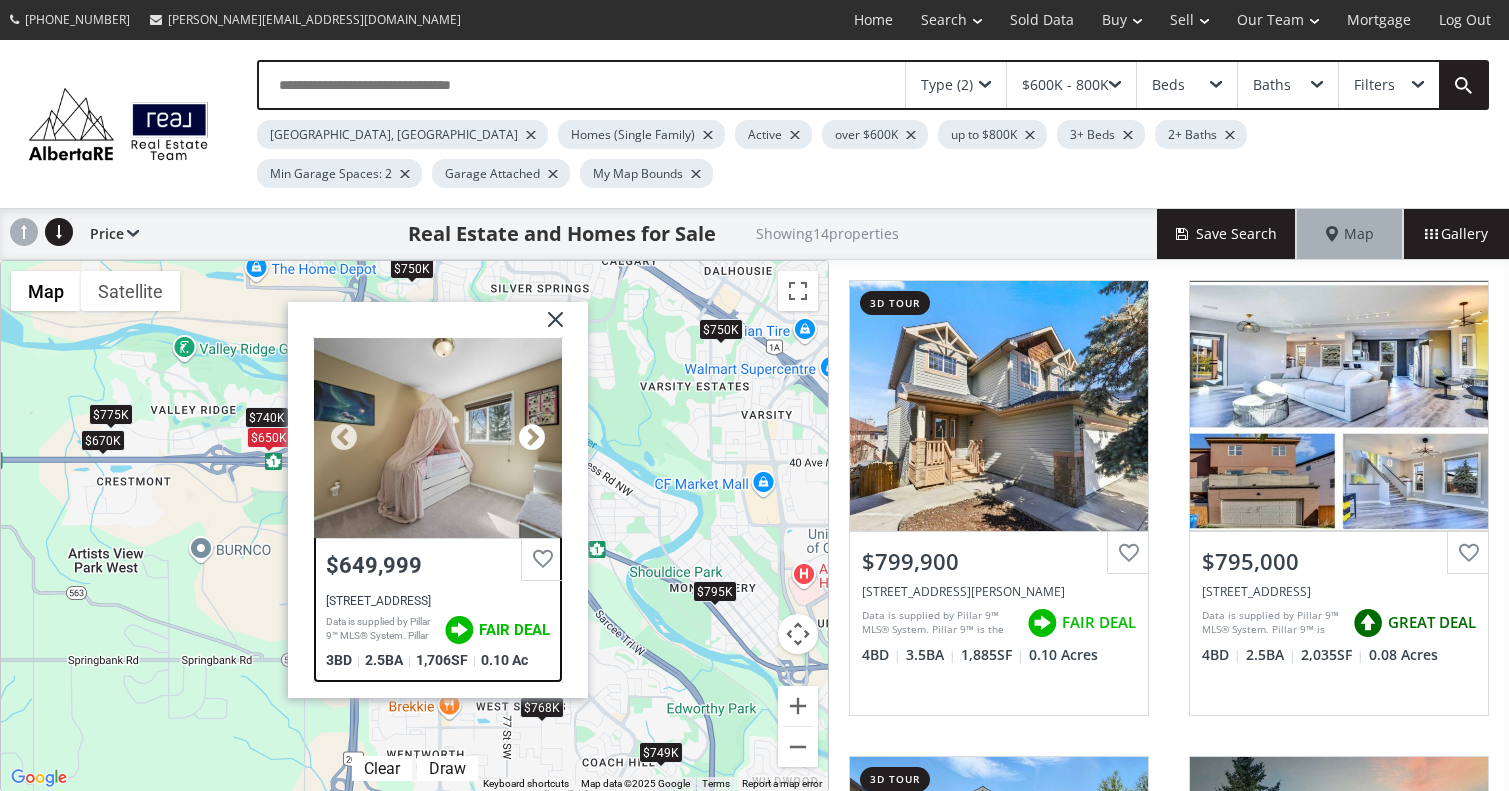 click at bounding box center (532, 438) 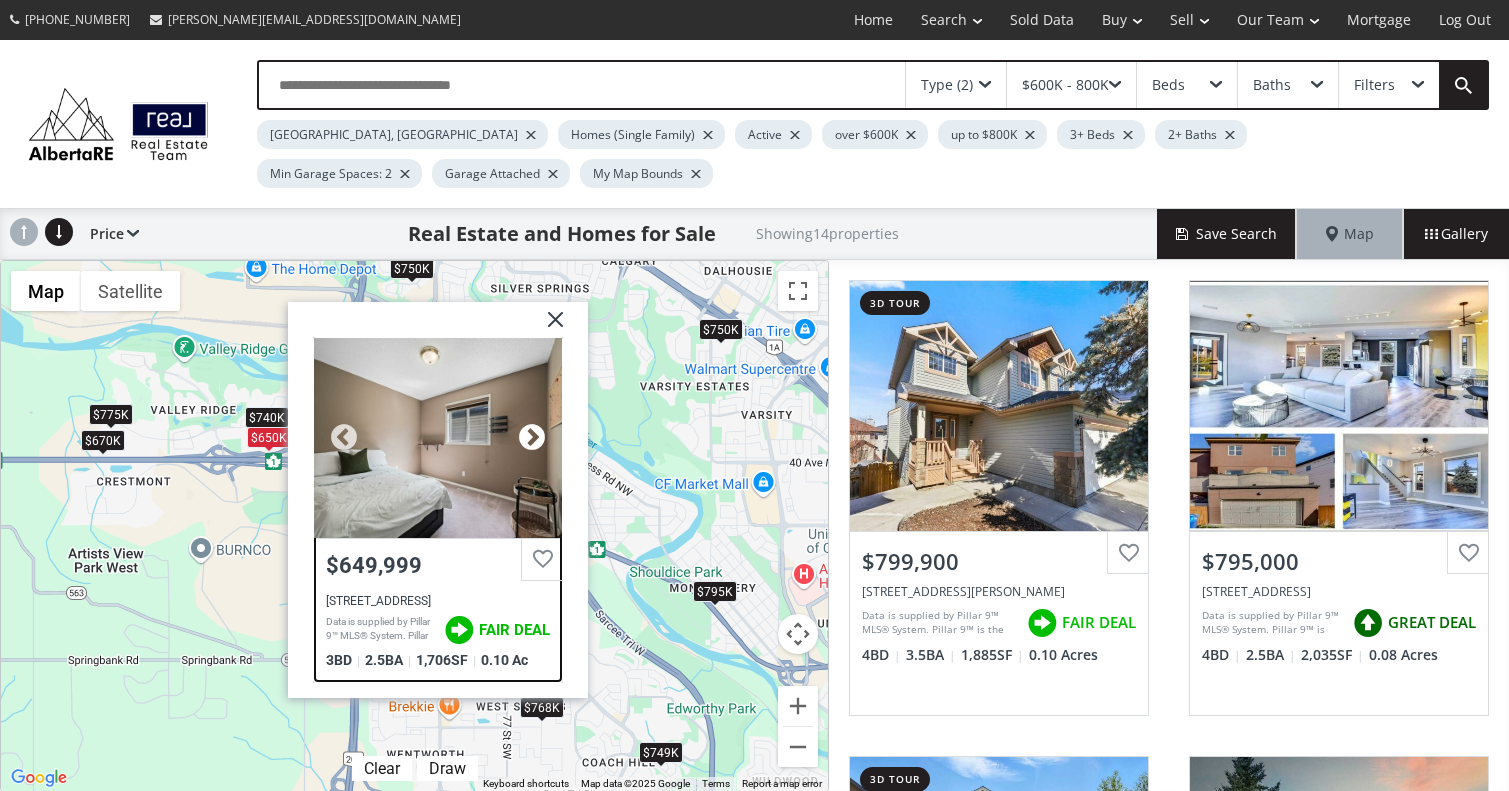 click at bounding box center (532, 438) 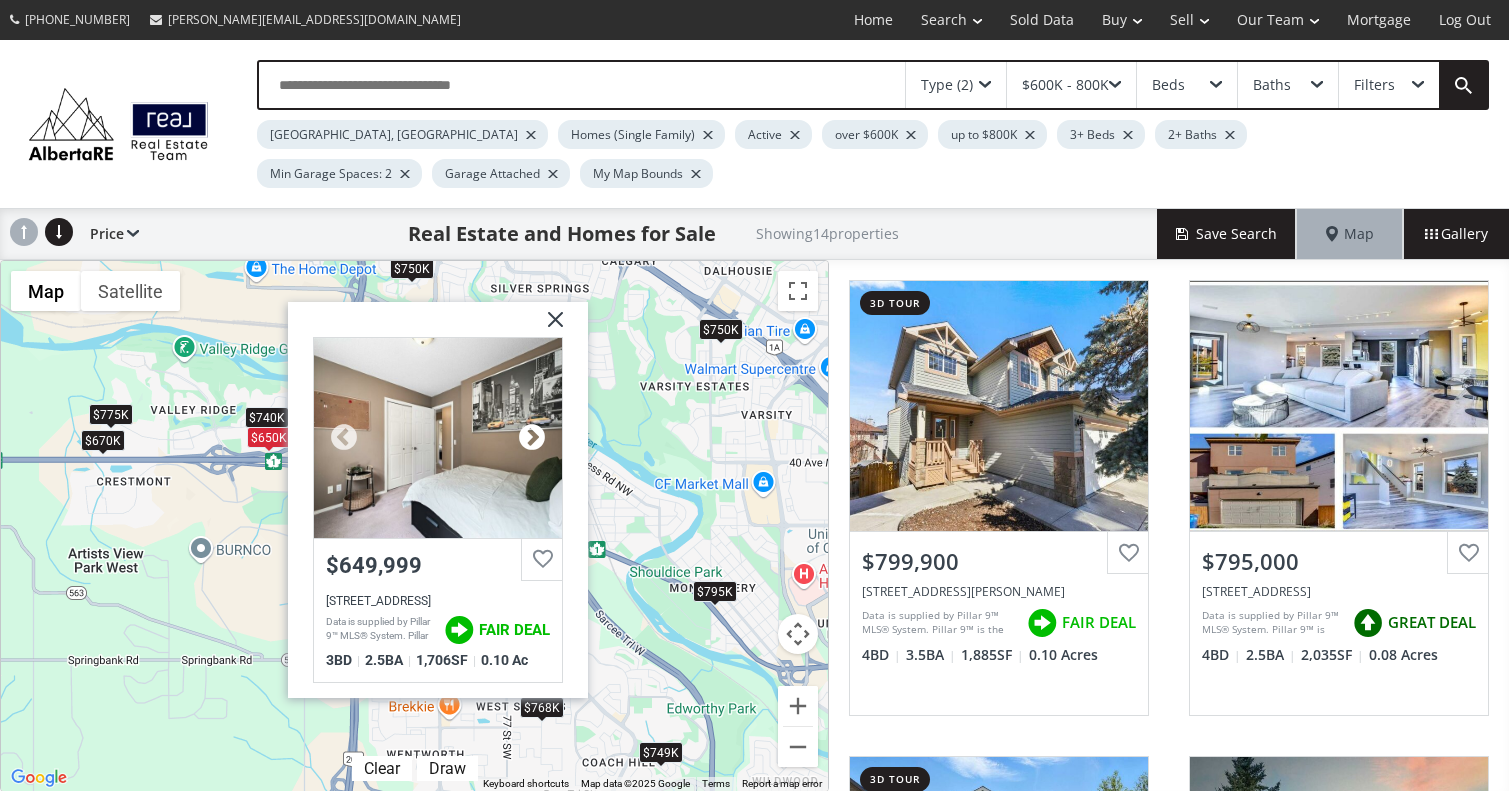 click at bounding box center (532, 438) 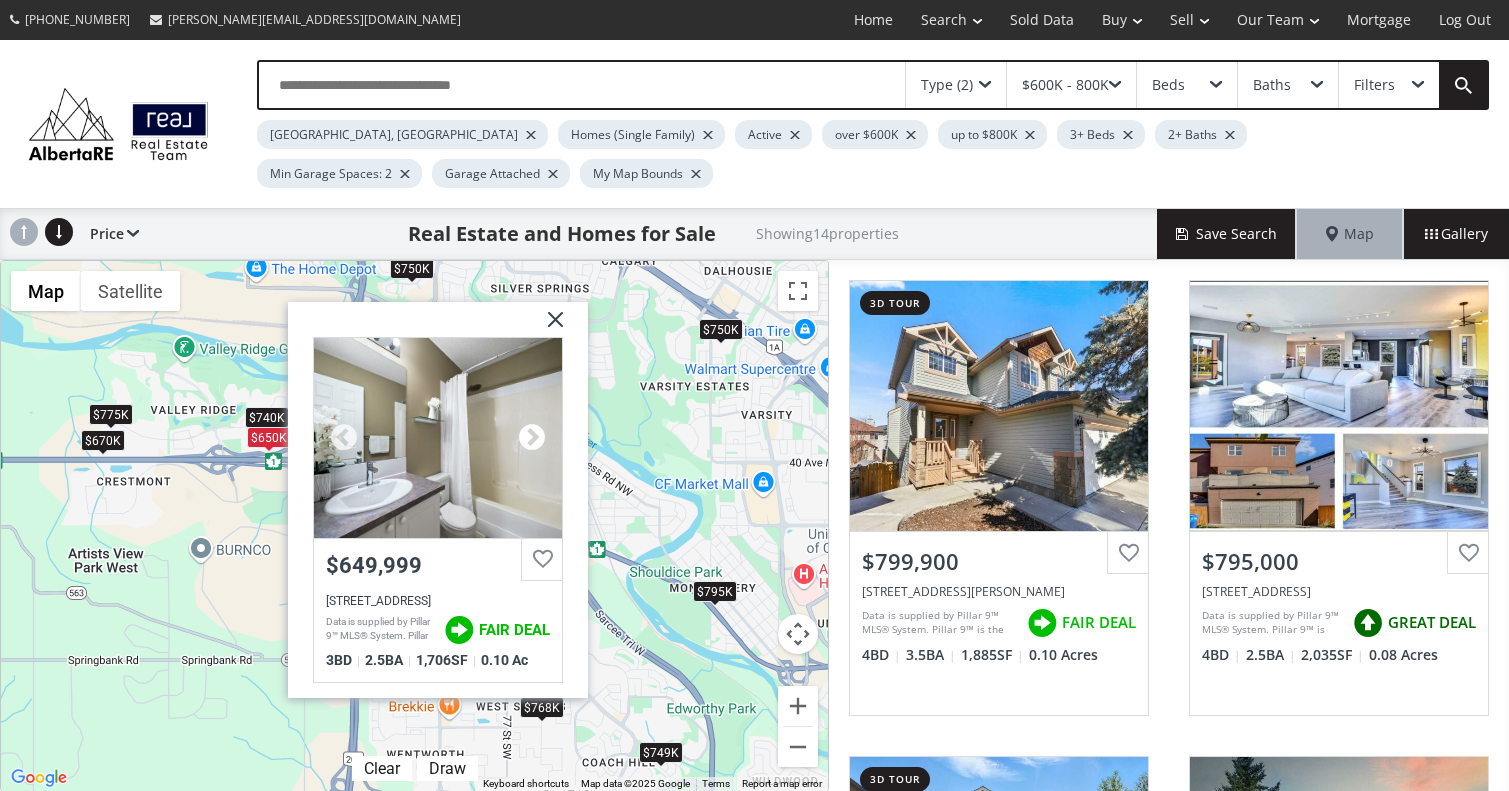 click at bounding box center [532, 438] 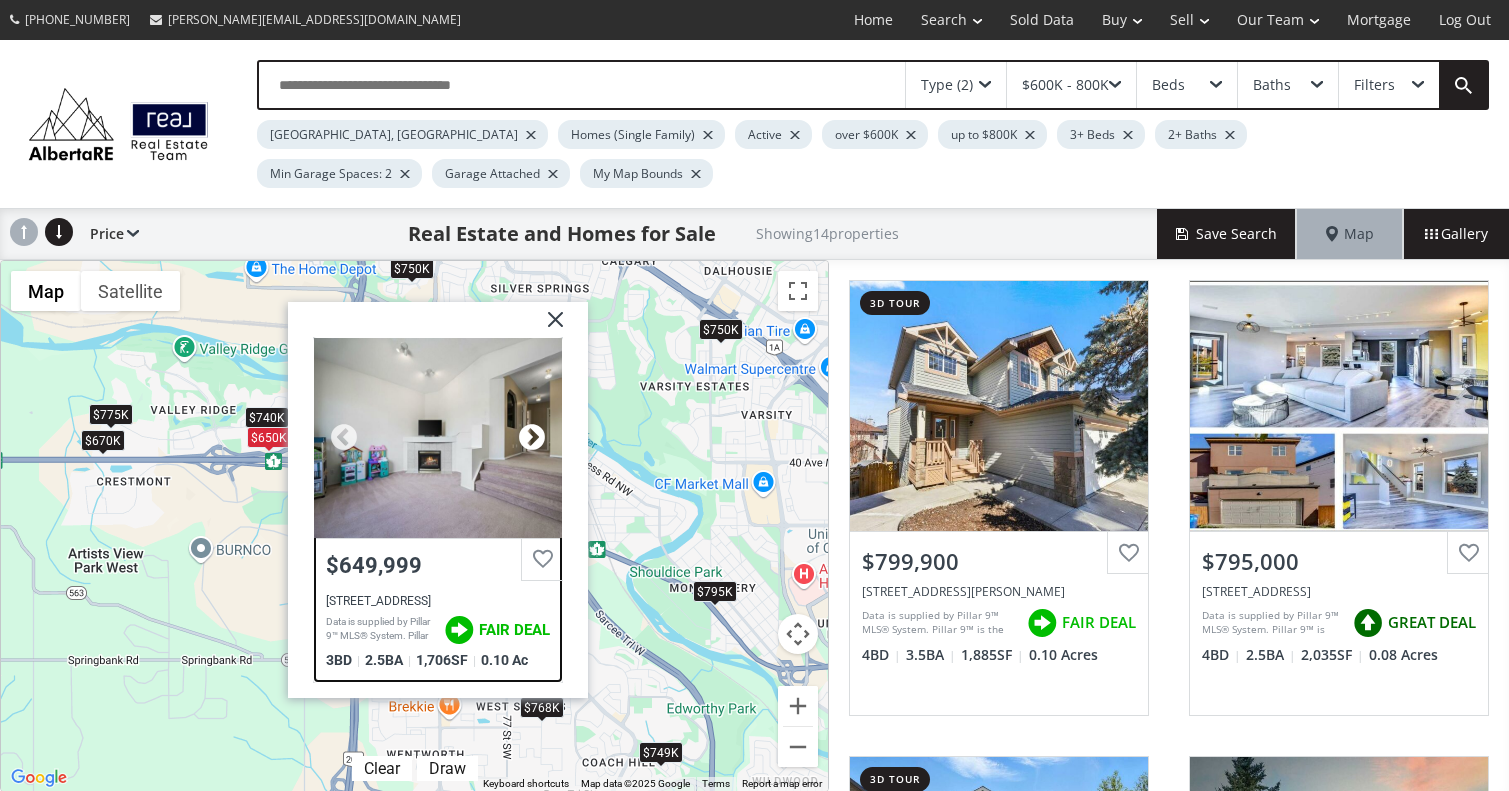 click at bounding box center [532, 438] 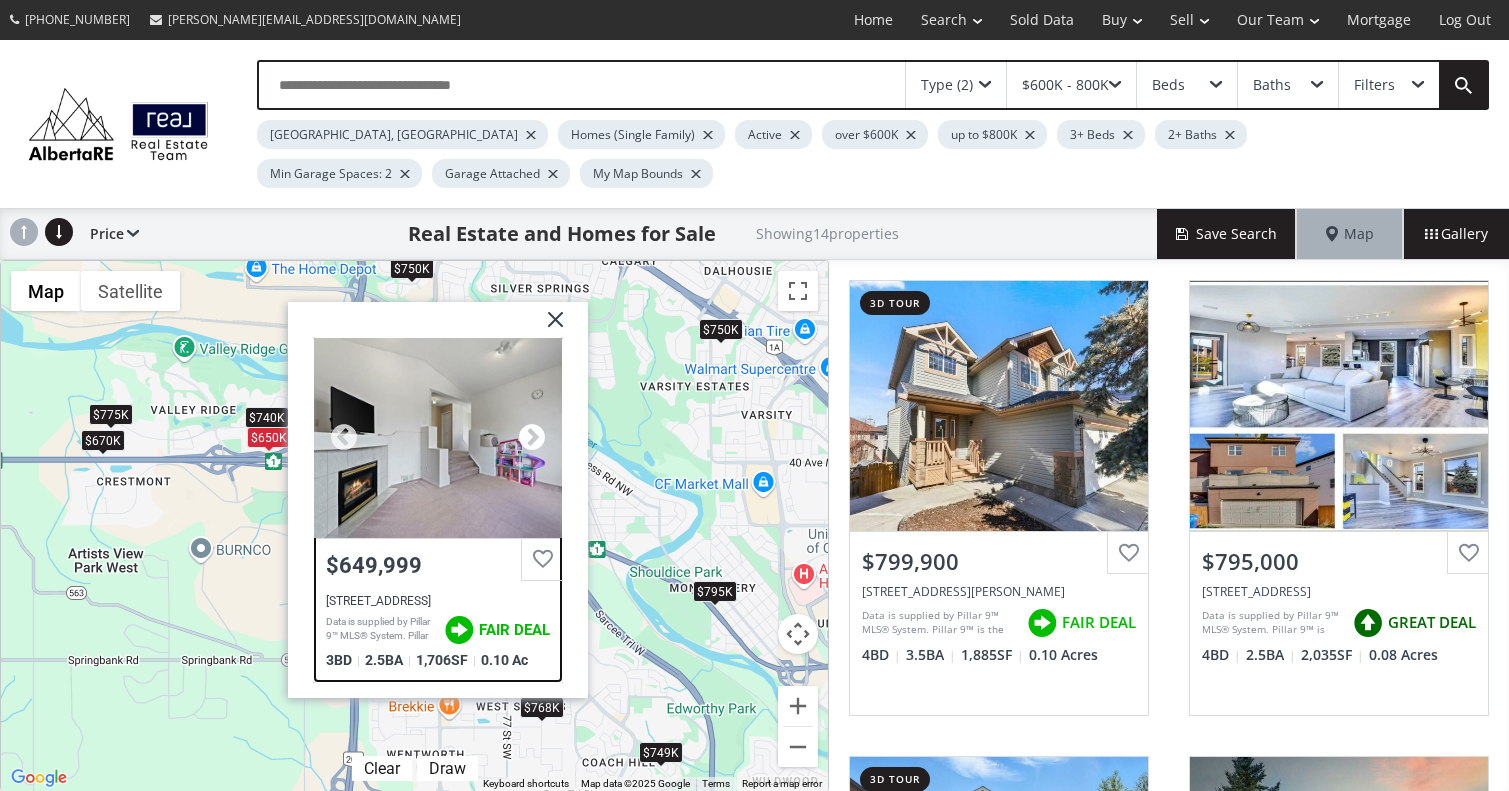 click at bounding box center (532, 438) 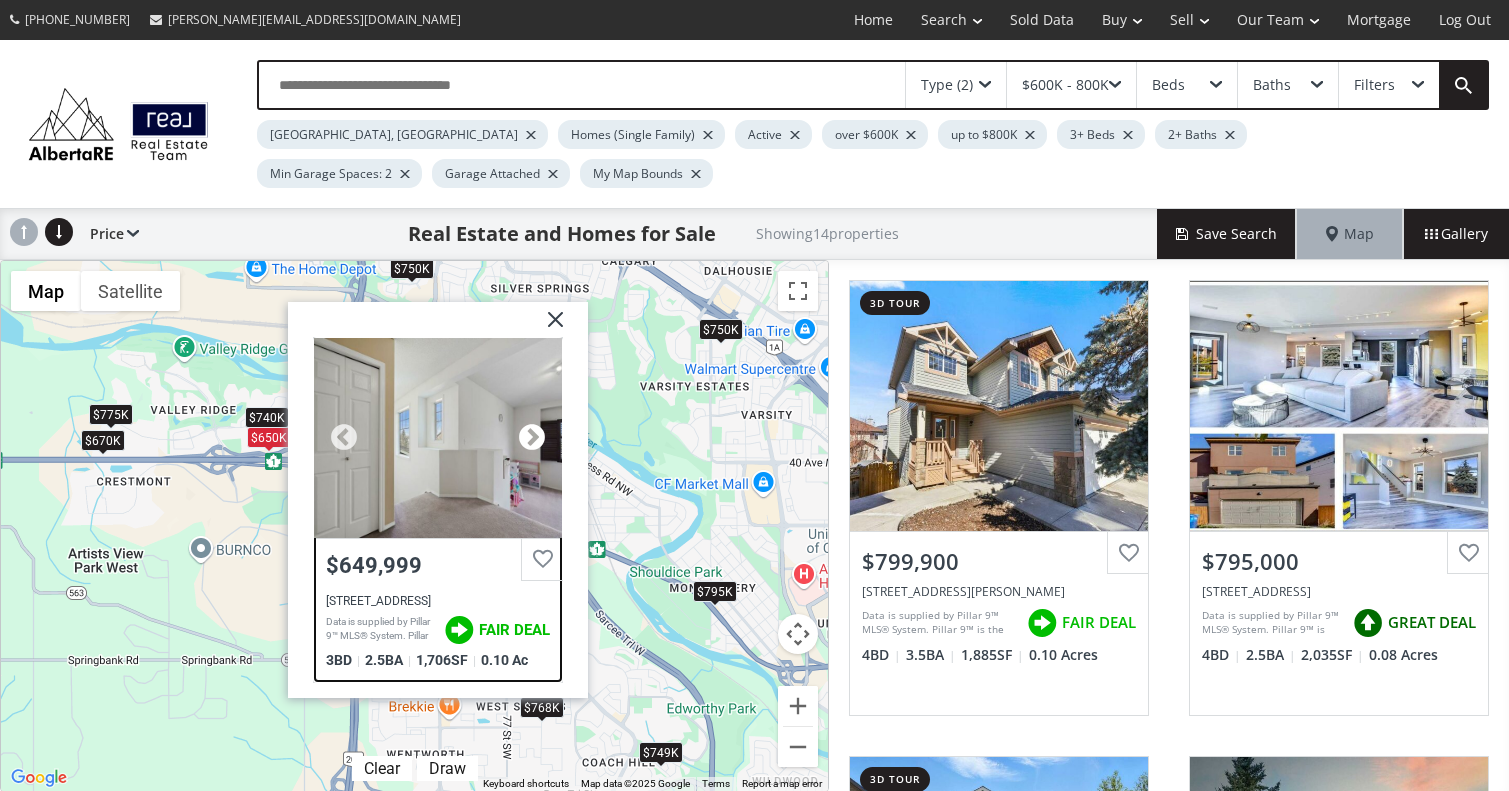 click at bounding box center (532, 438) 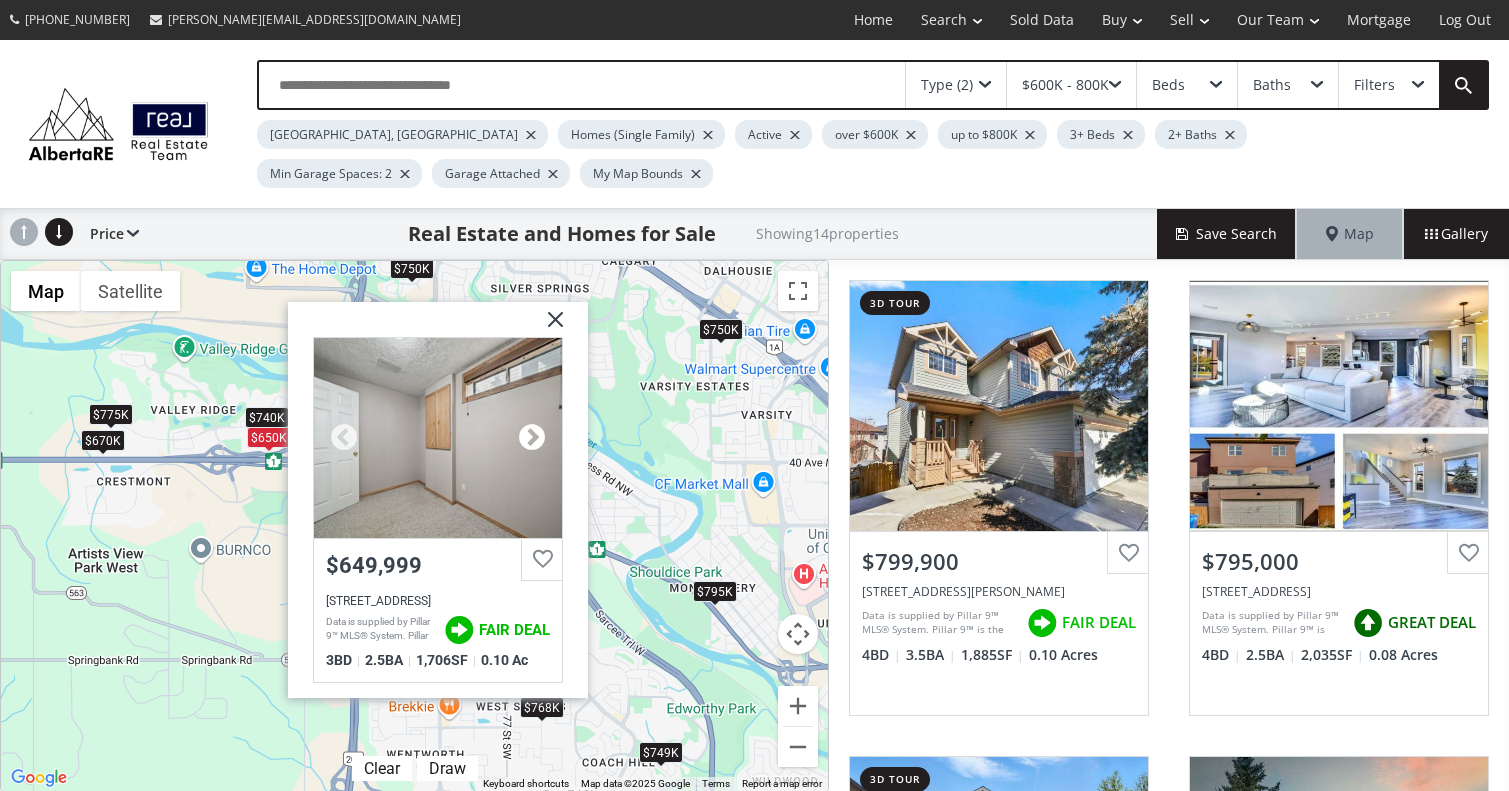 click at bounding box center [532, 438] 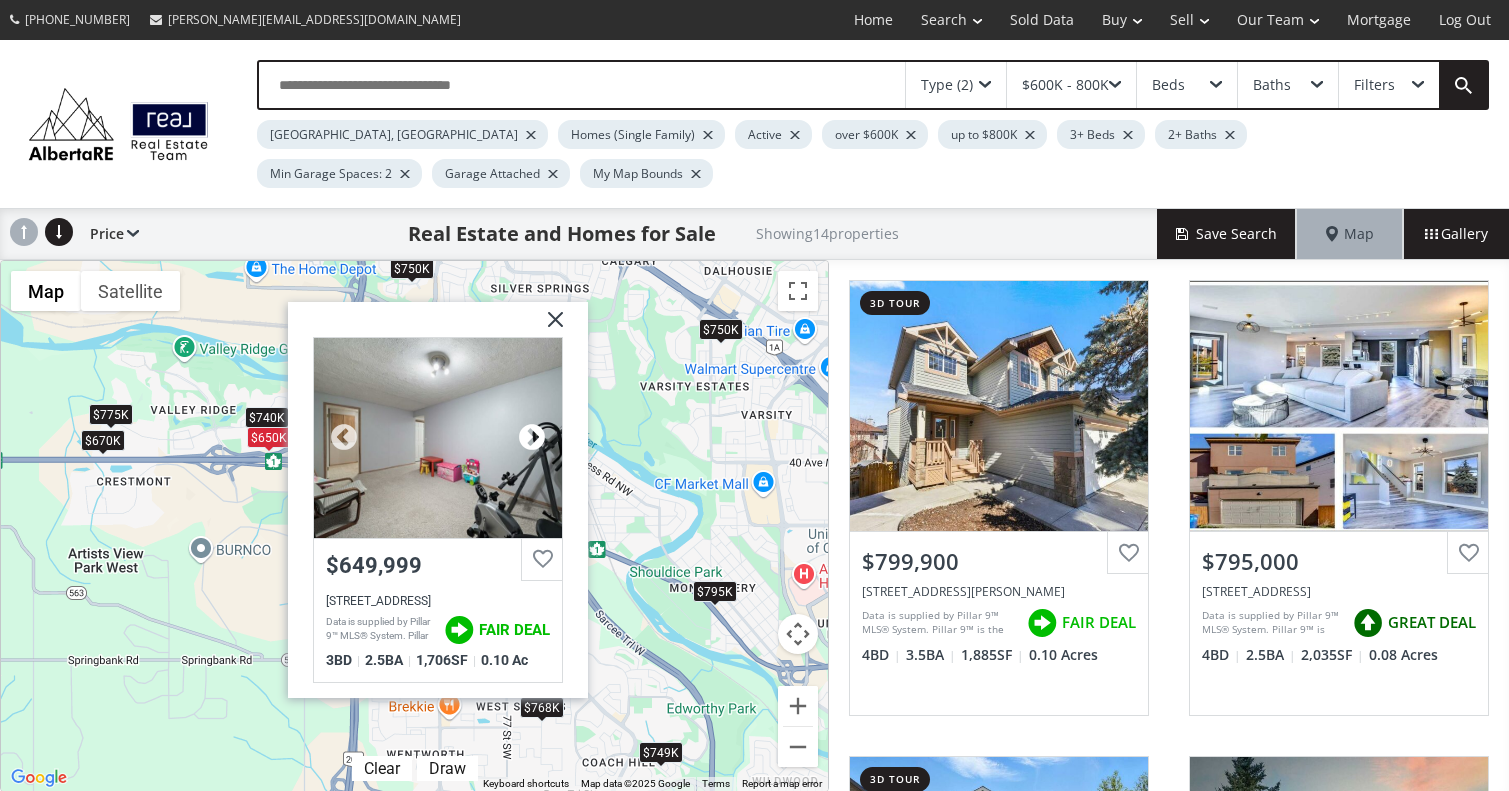 click at bounding box center [532, 438] 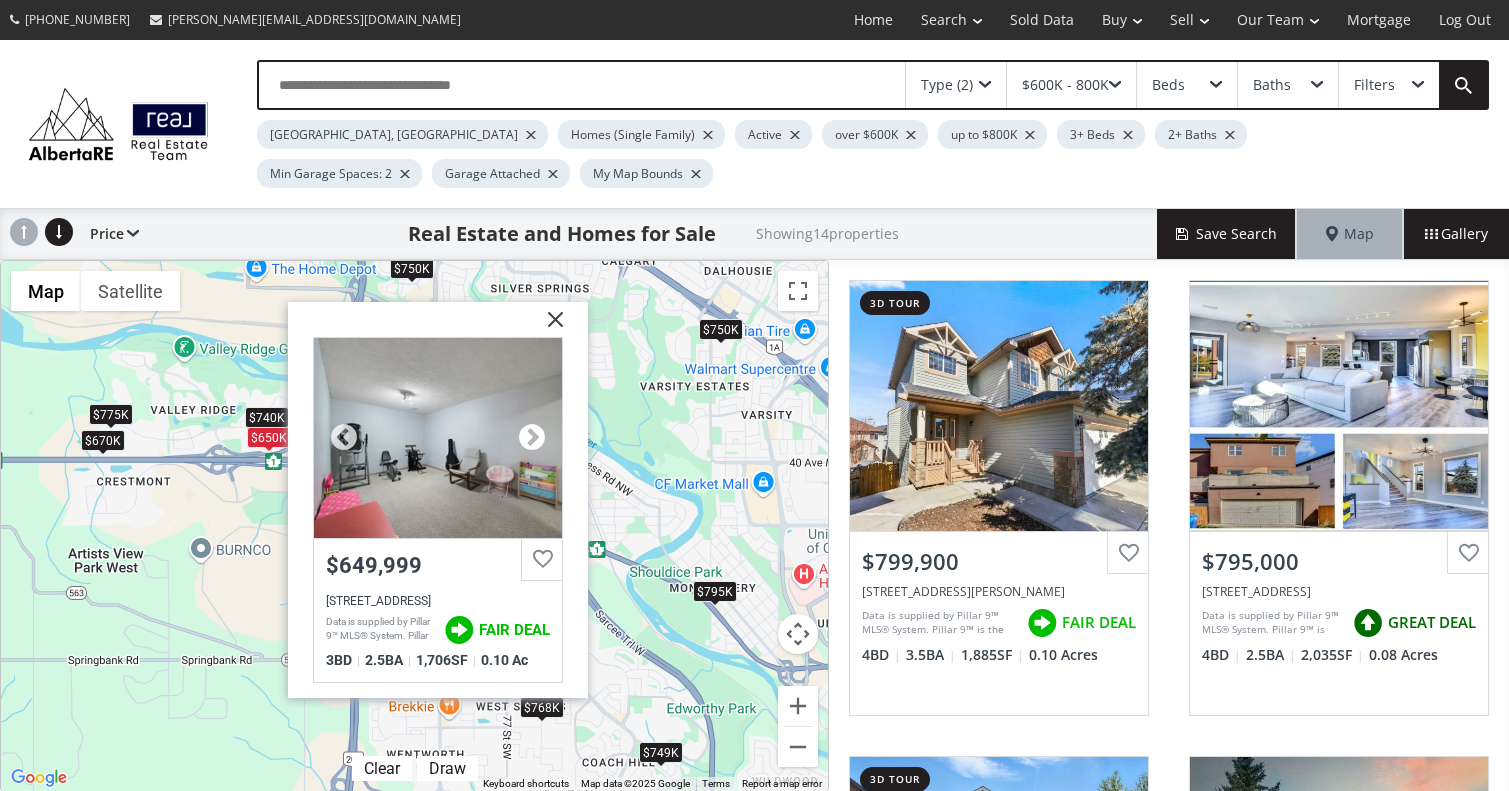 click at bounding box center (532, 438) 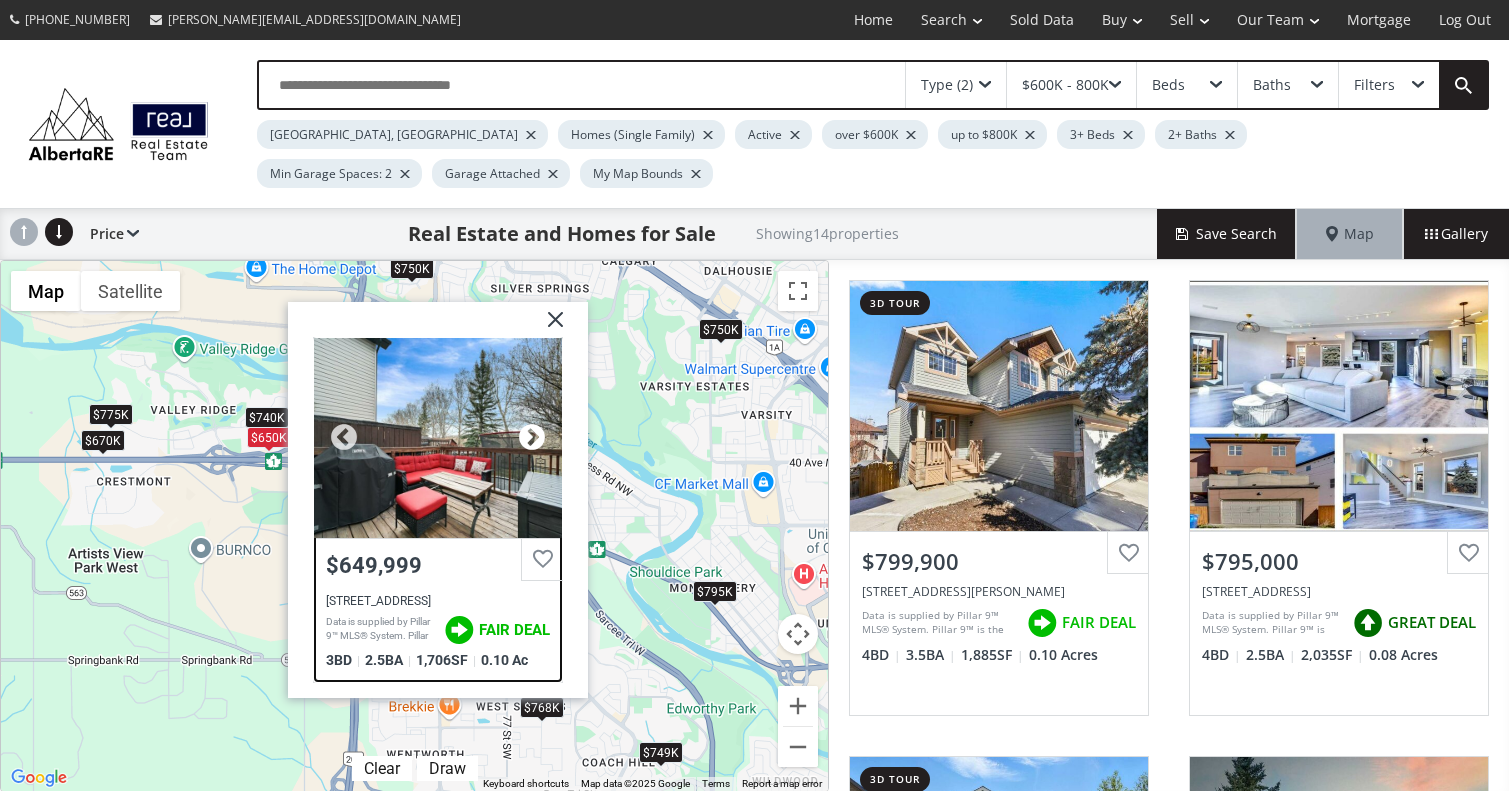 click at bounding box center [532, 438] 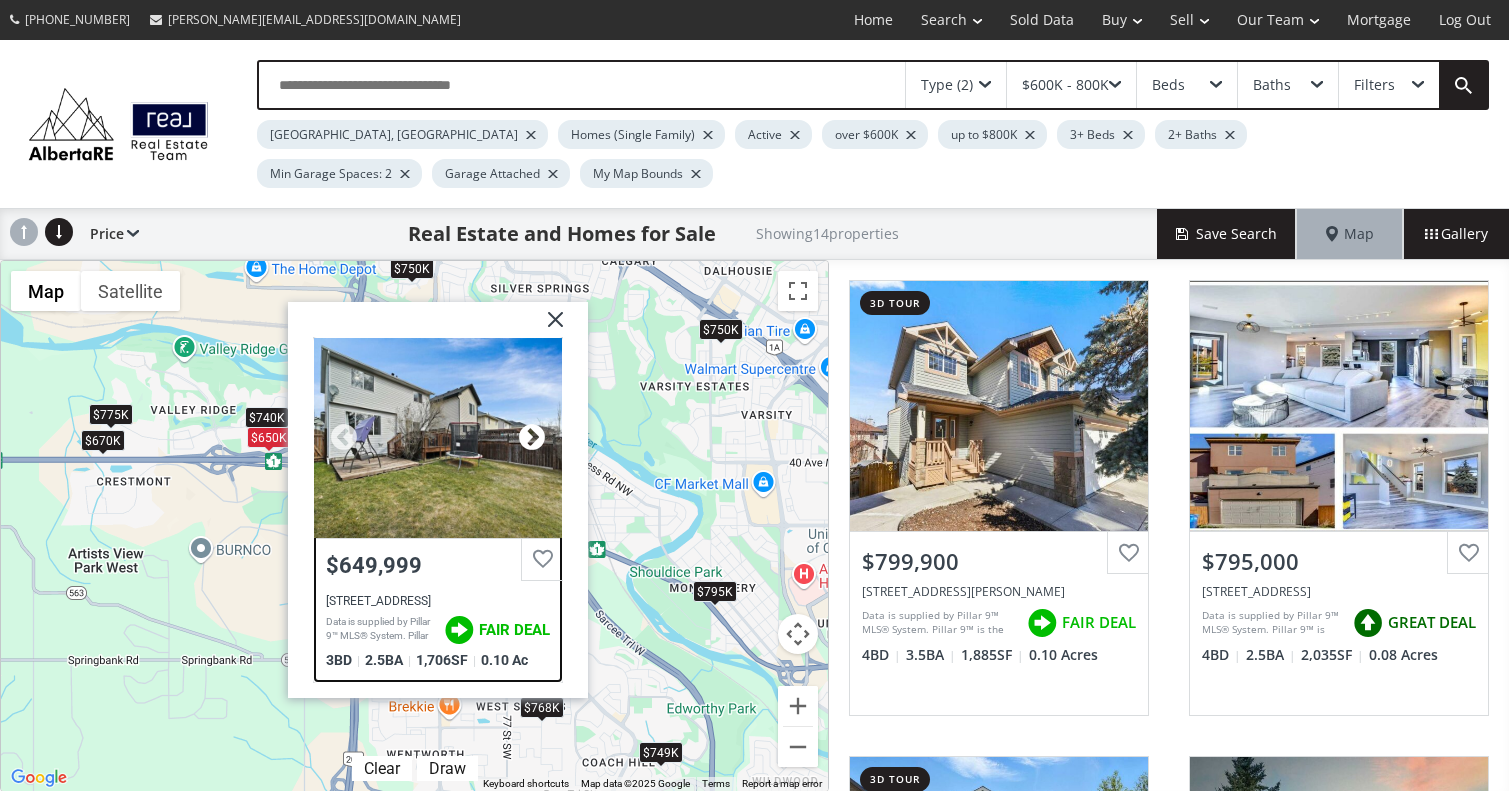 click at bounding box center [532, 438] 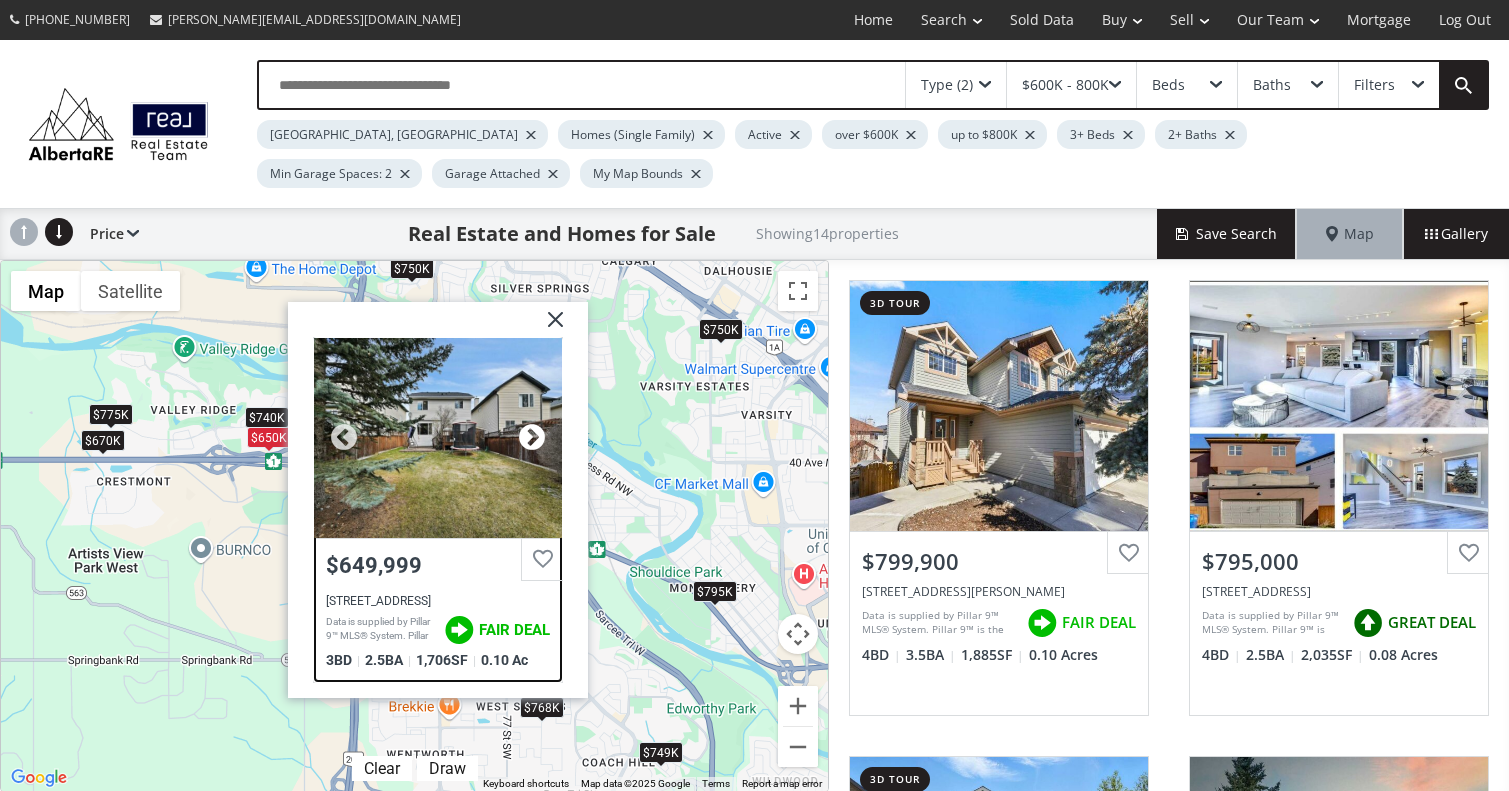 click at bounding box center [532, 438] 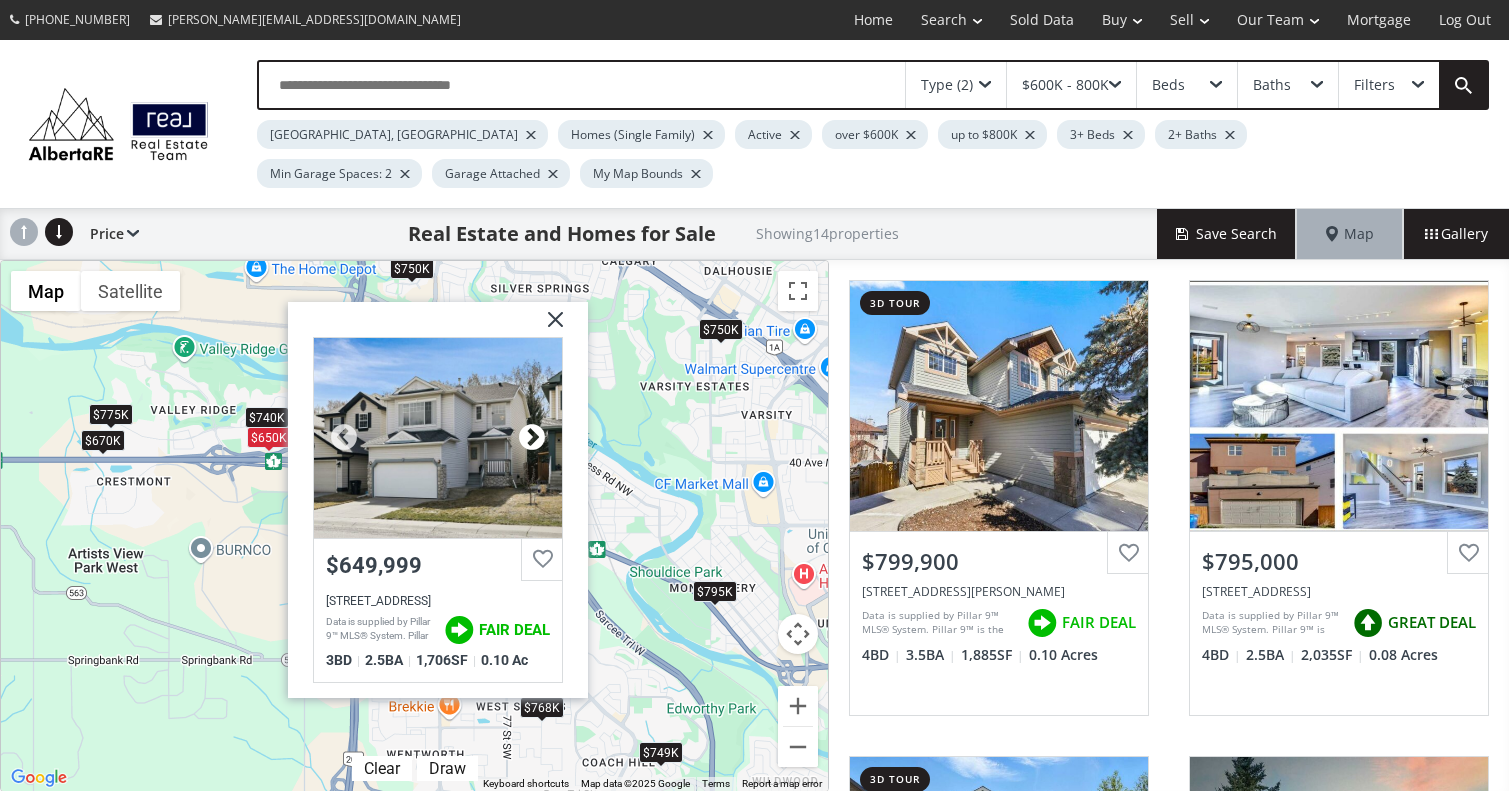 click at bounding box center (532, 438) 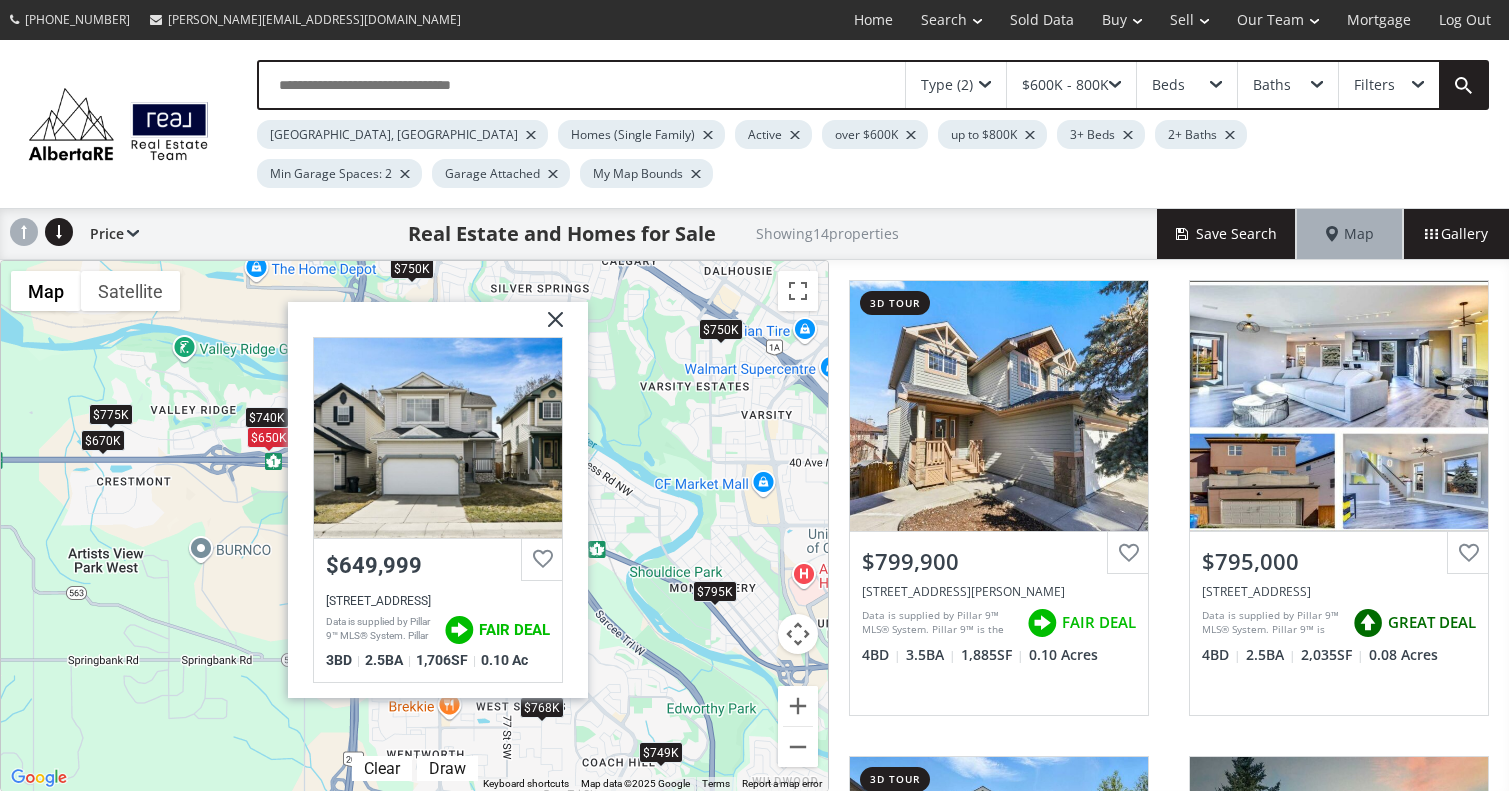 click at bounding box center (548, 327) 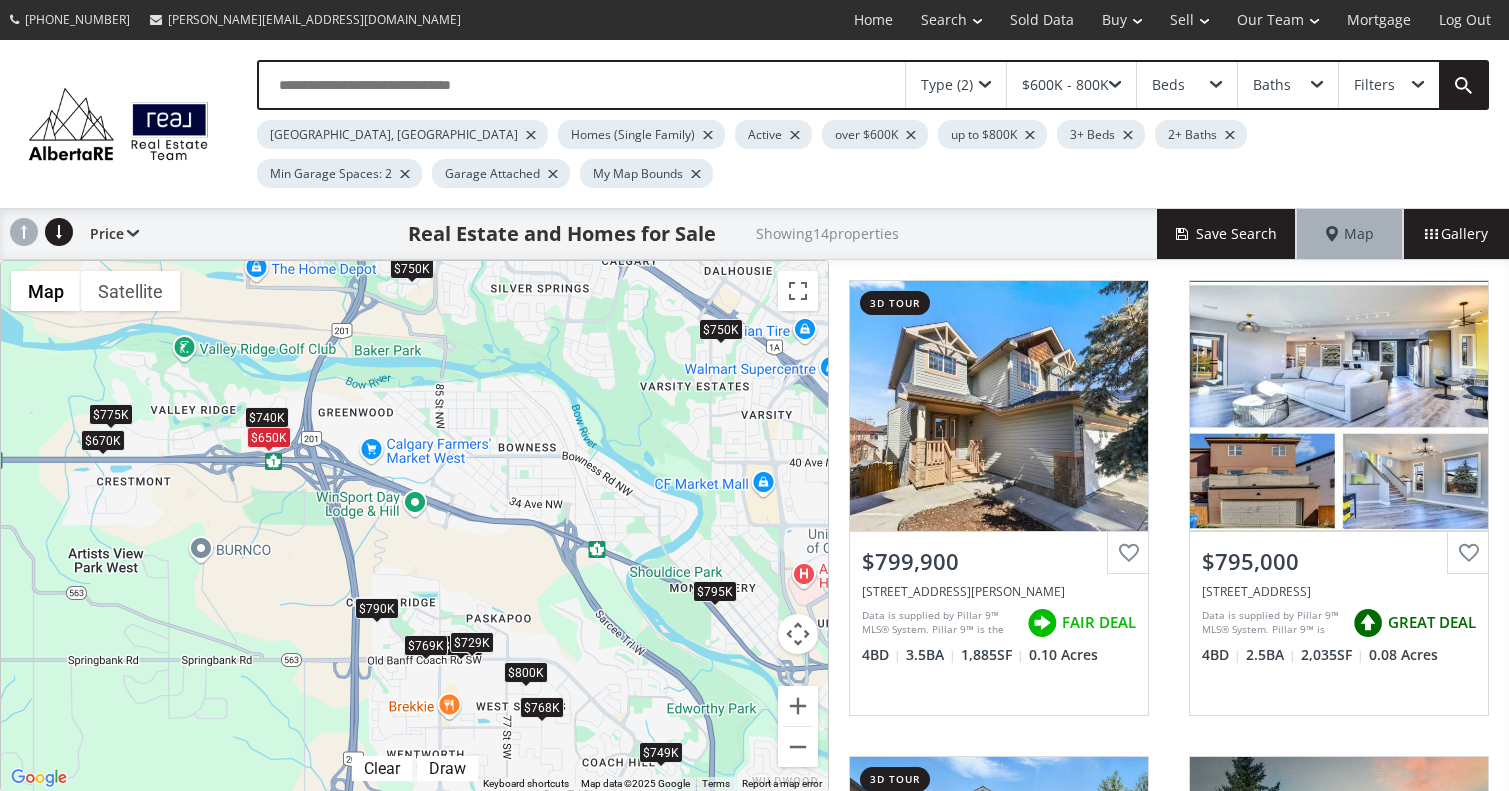 click on "$729K" at bounding box center (471, 642) 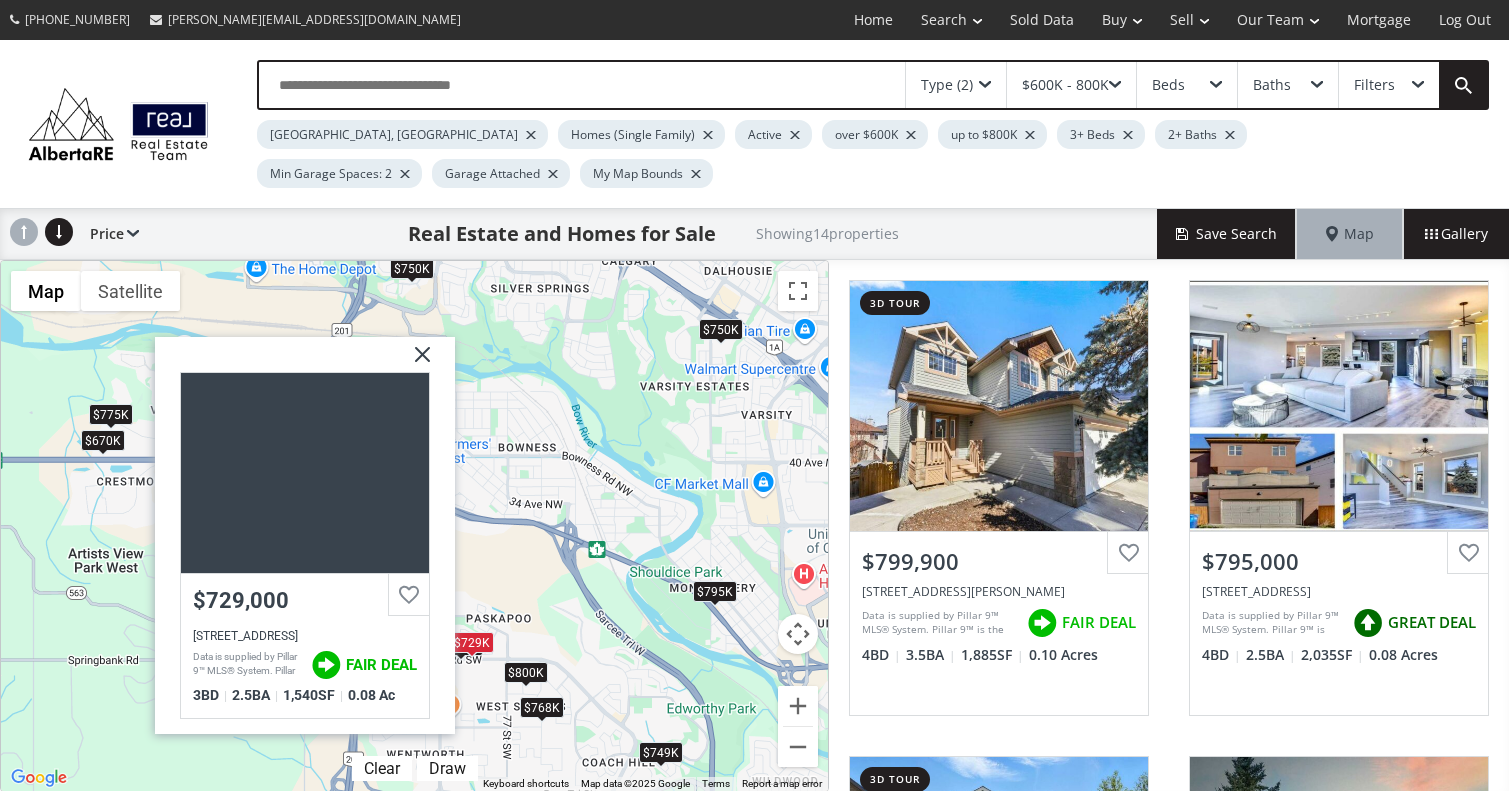 click at bounding box center (414, 362) 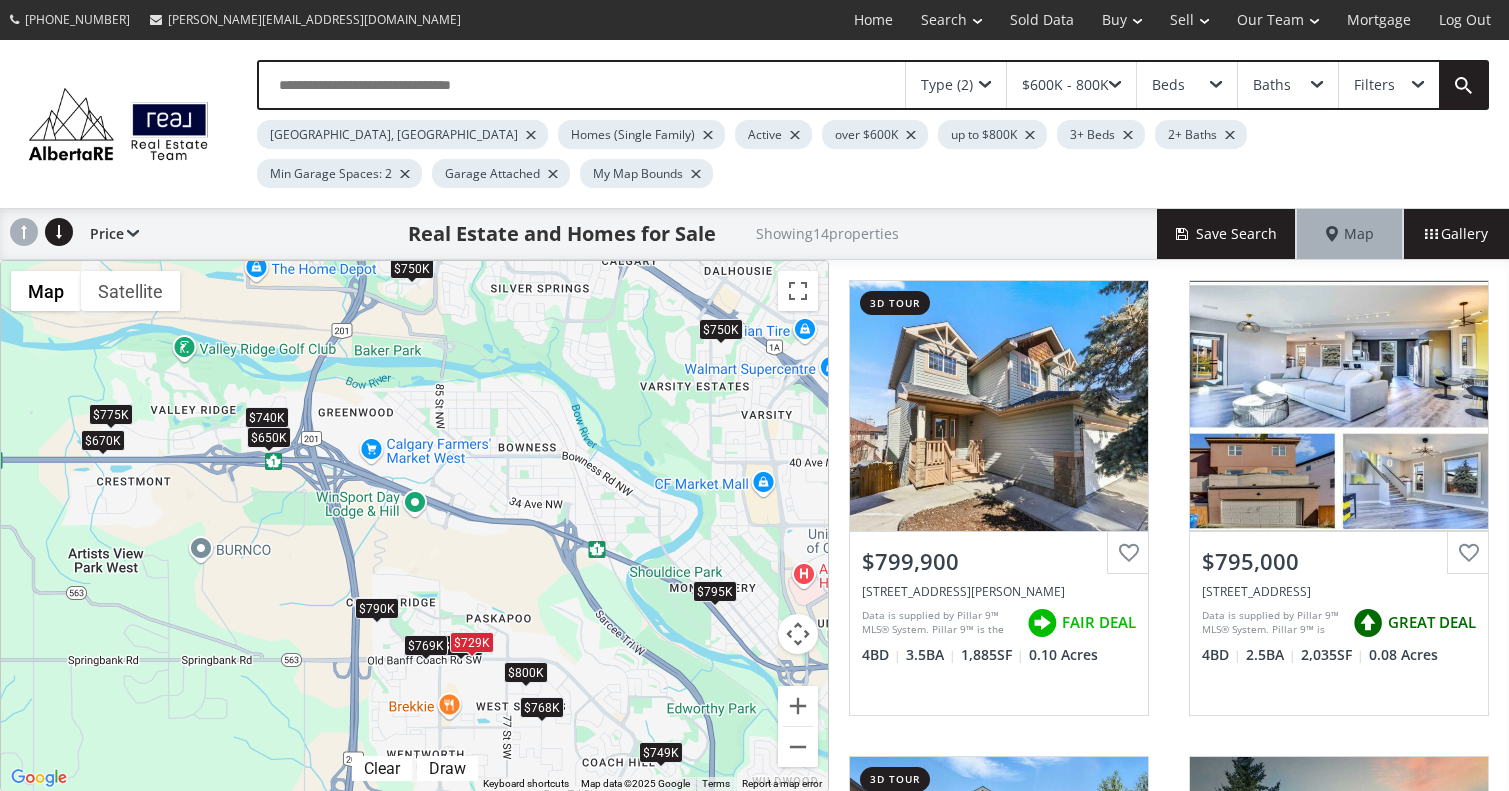 click on "$749K" at bounding box center [660, 752] 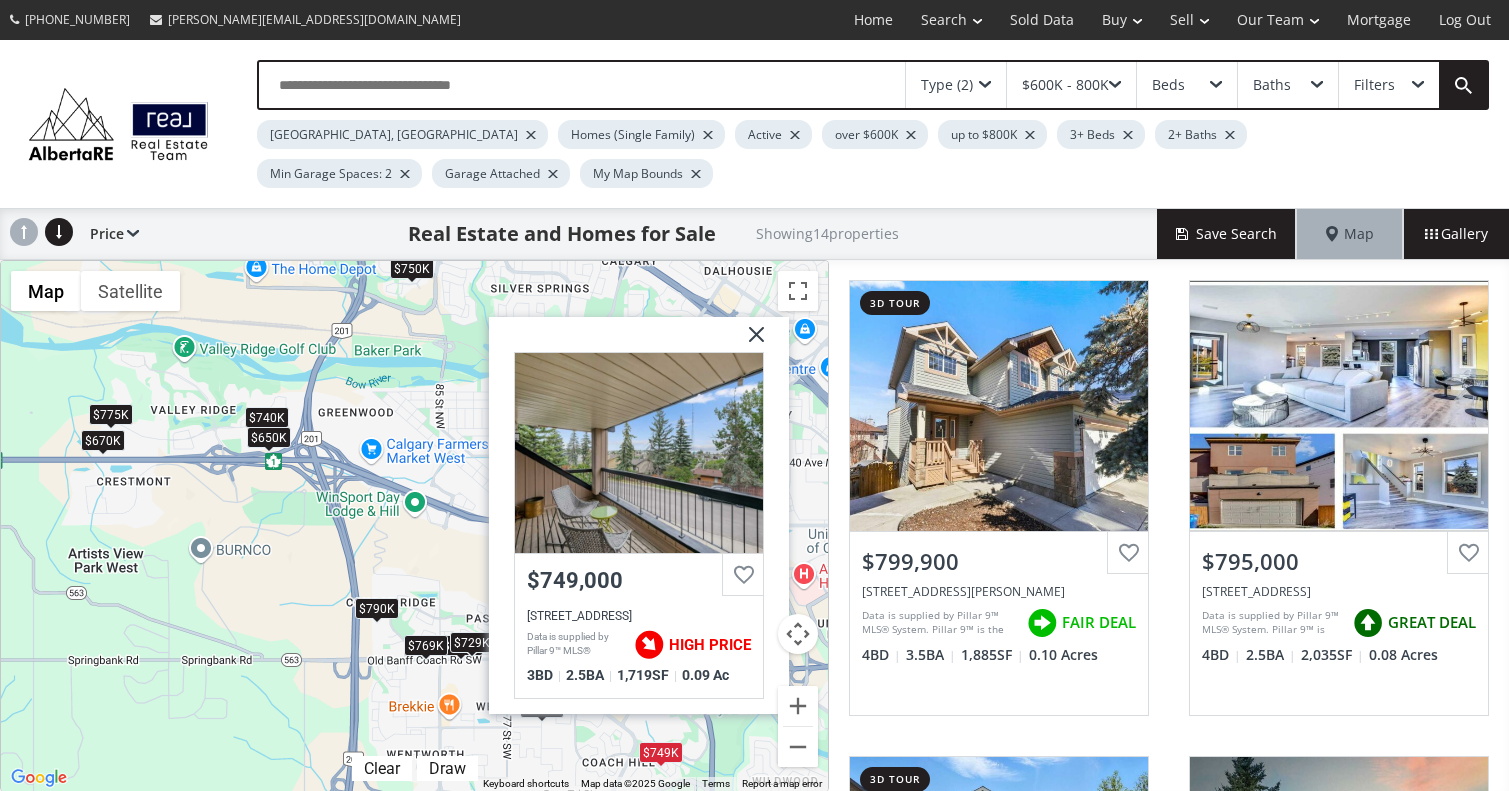click at bounding box center (749, 342) 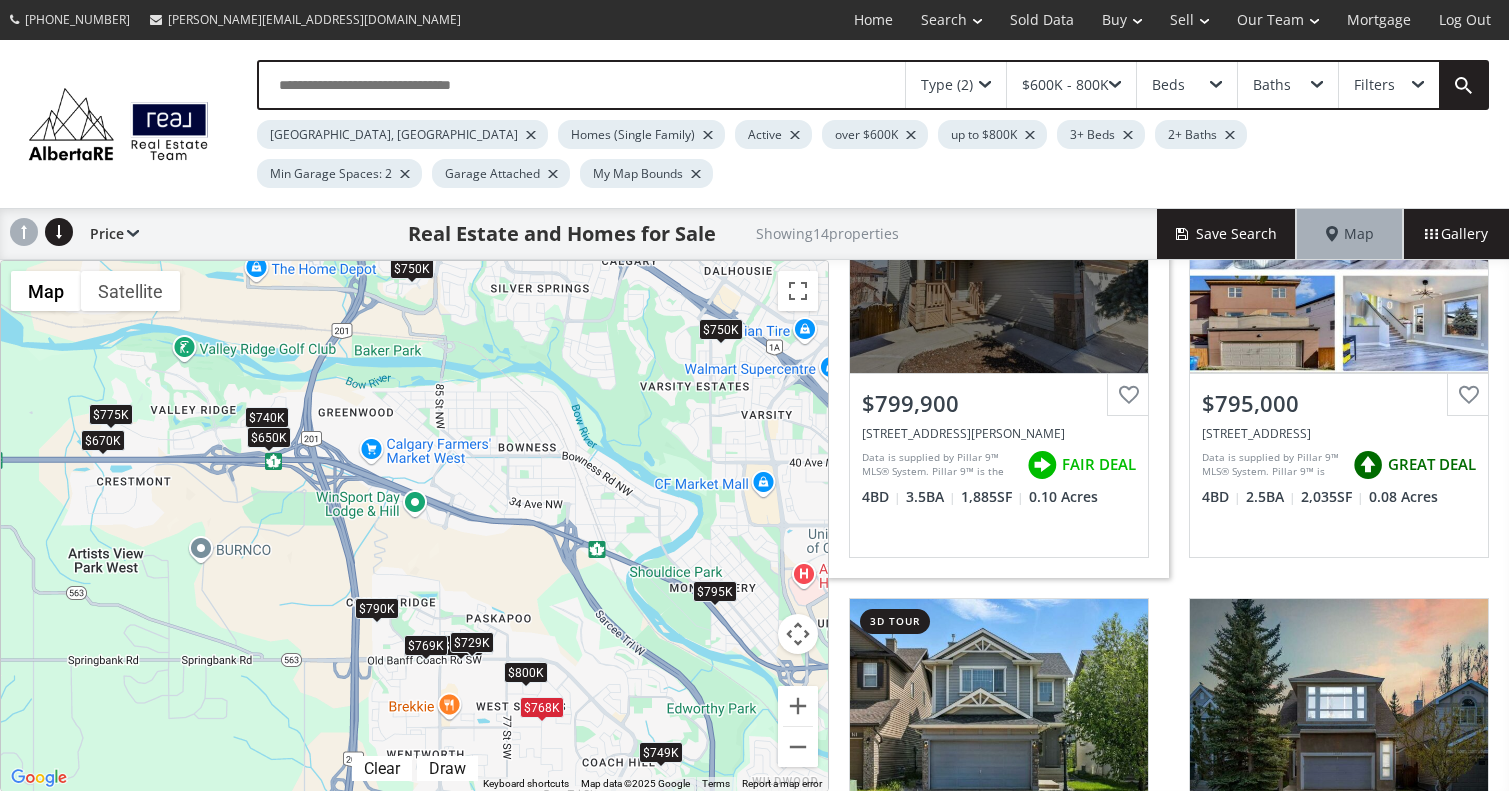 scroll, scrollTop: 0, scrollLeft: 0, axis: both 